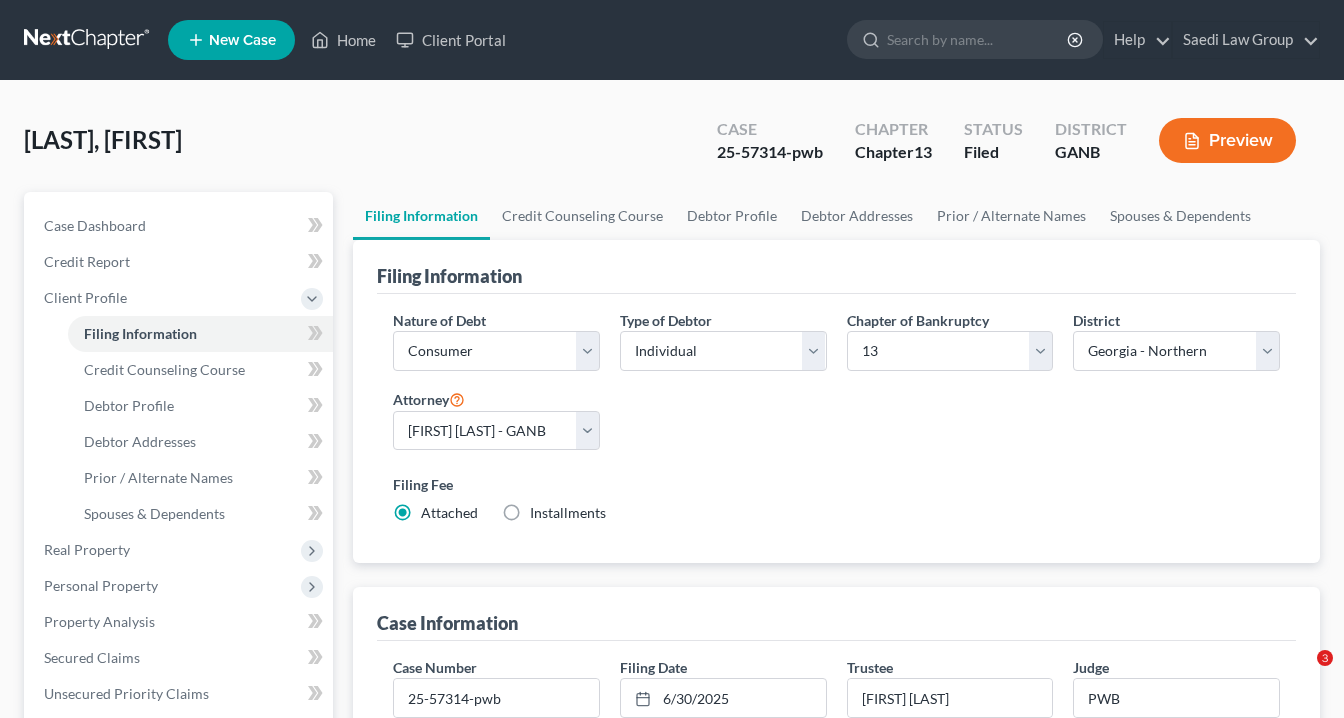 select on "1" 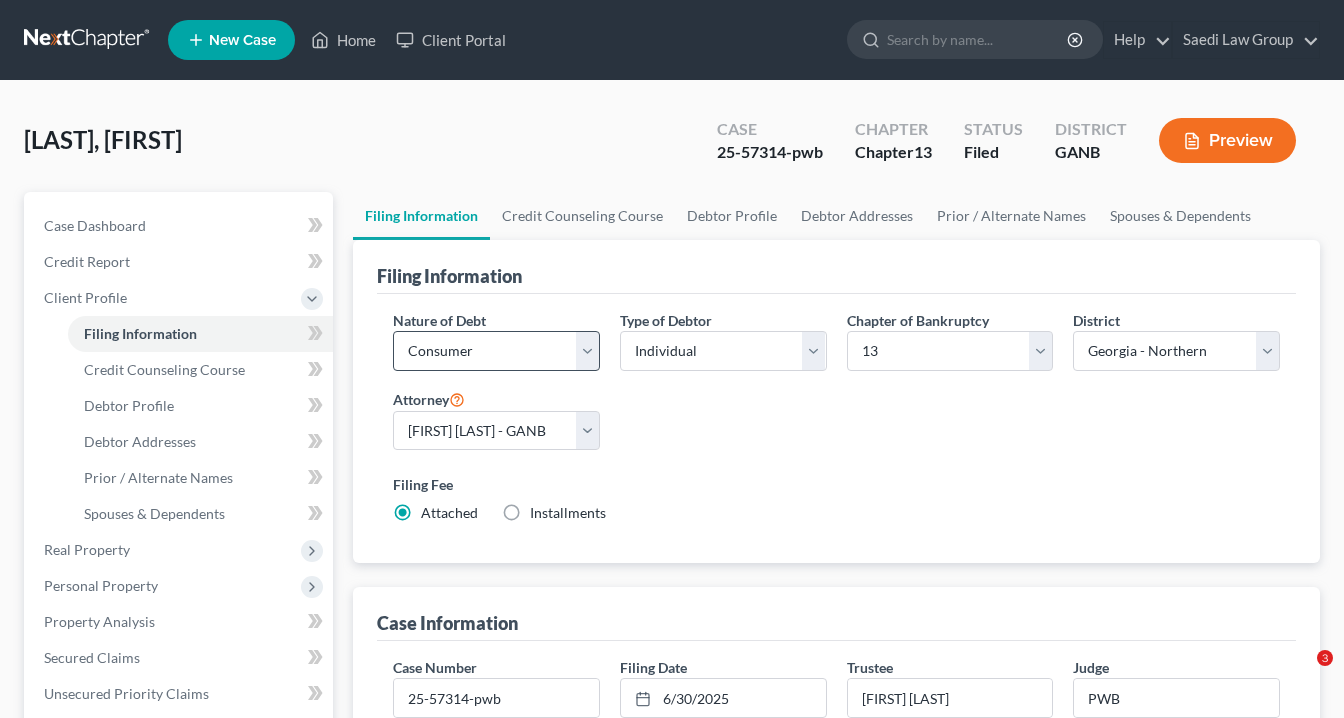 scroll, scrollTop: 0, scrollLeft: 0, axis: both 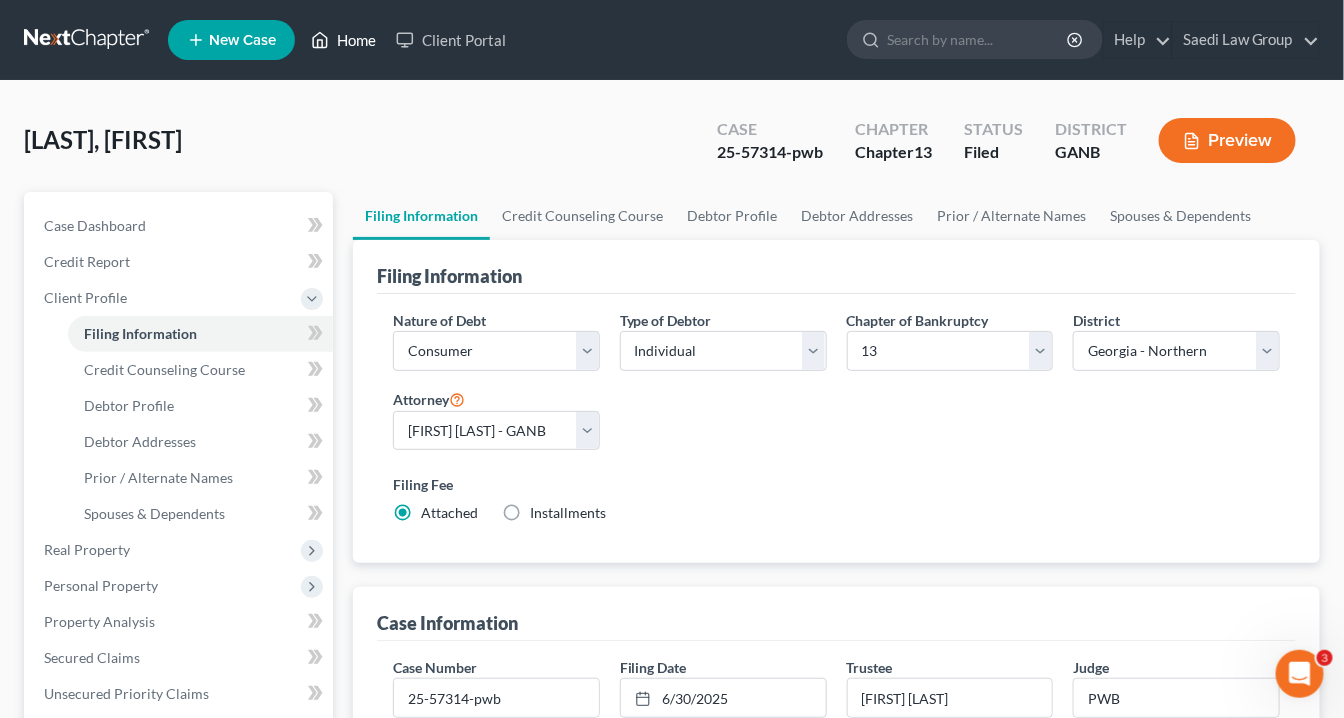 click on "Home" at bounding box center [343, 40] 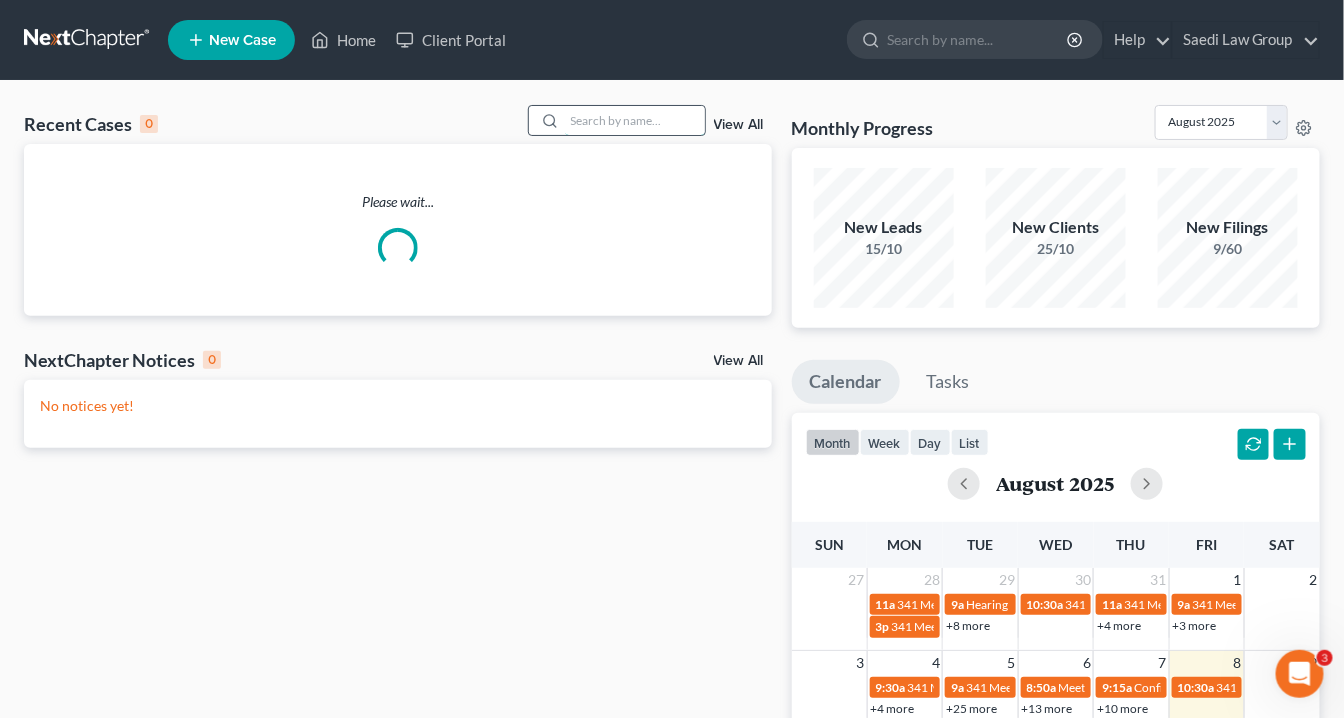 click at bounding box center [635, 120] 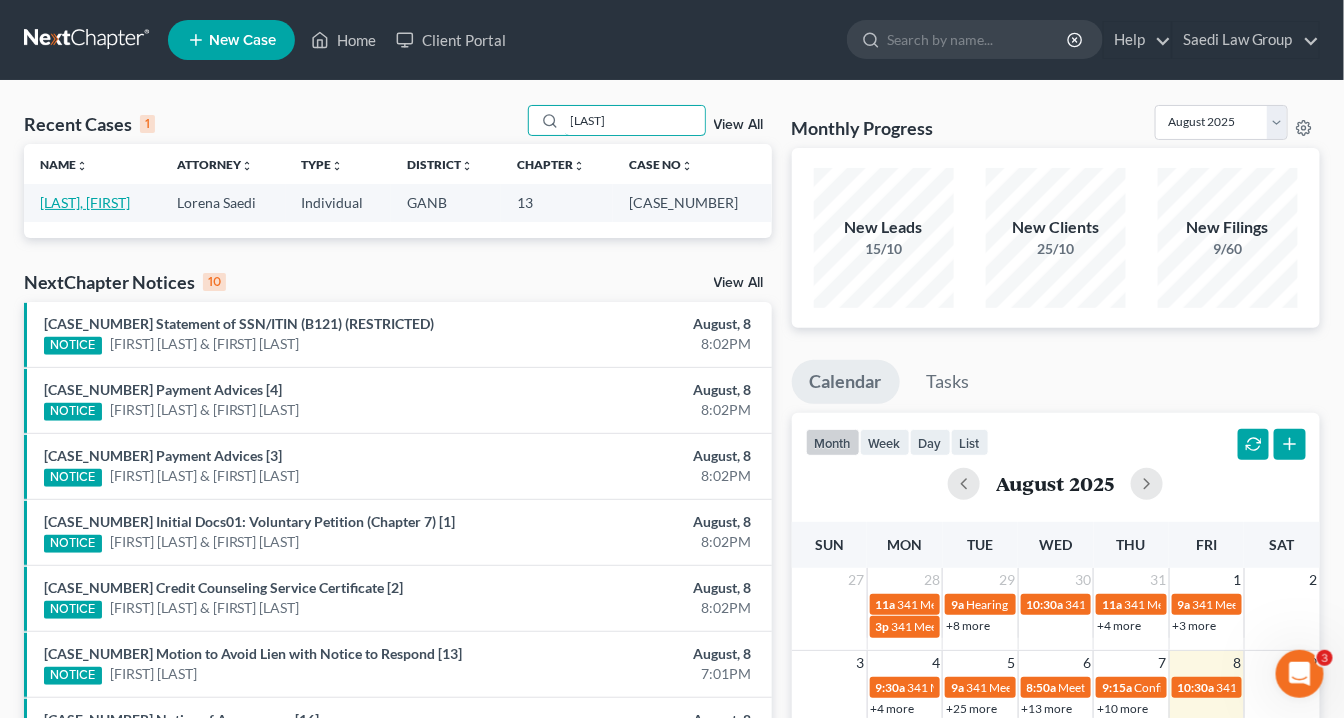 type on "[LAST]" 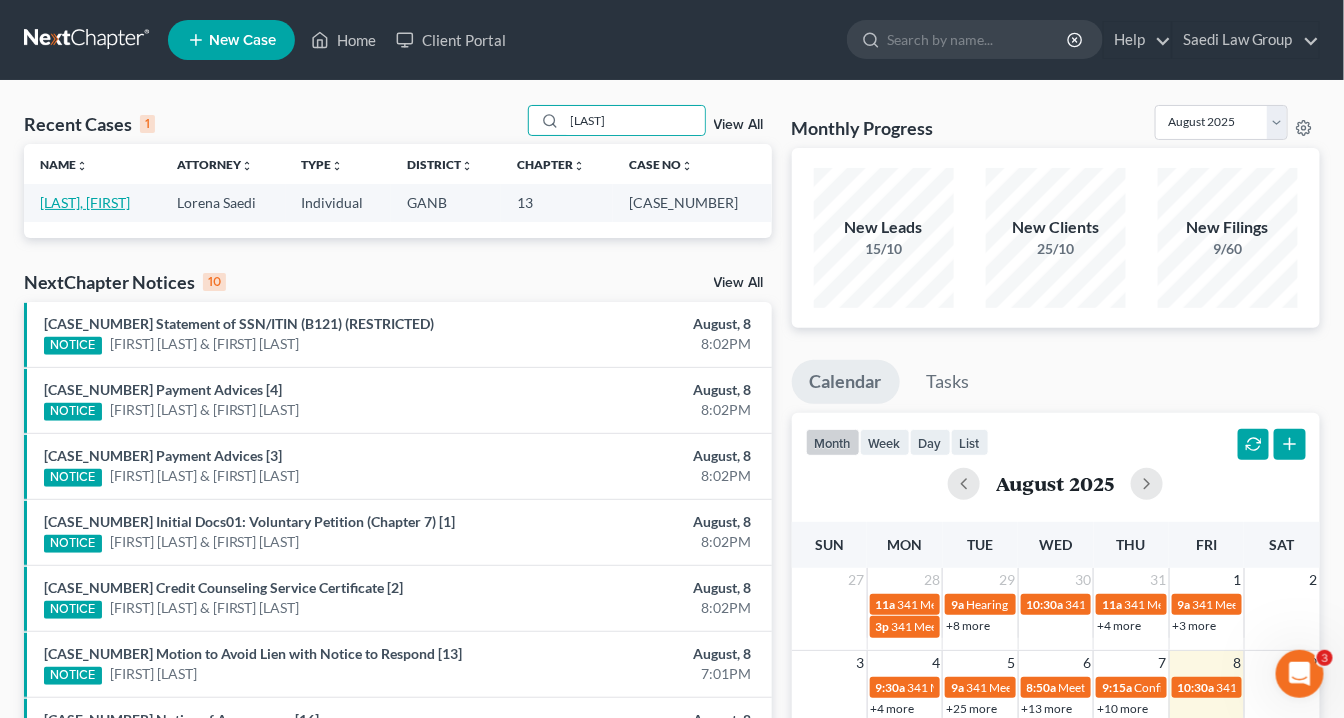 click on "[LAST], [FIRST]" at bounding box center [85, 202] 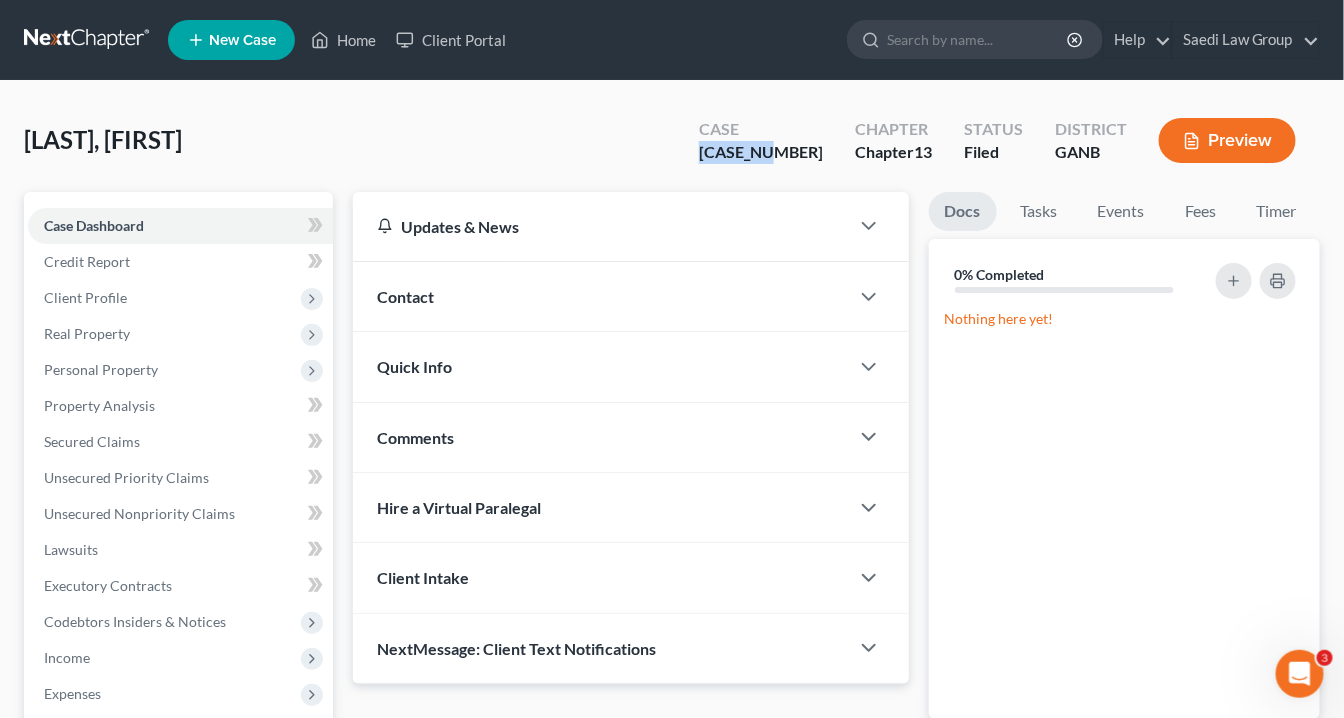 drag, startPoint x: 798, startPoint y: 149, endPoint x: 724, endPoint y: 150, distance: 74.00676 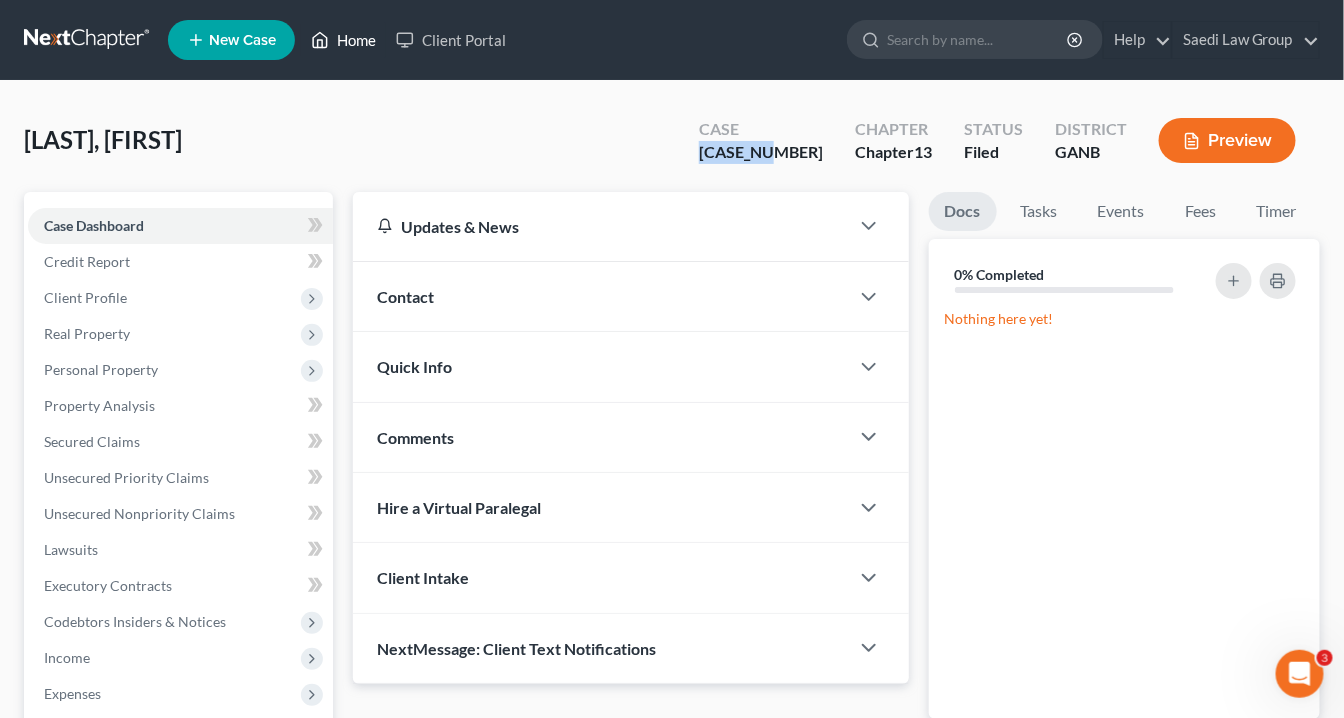 click on "Home" at bounding box center (343, 40) 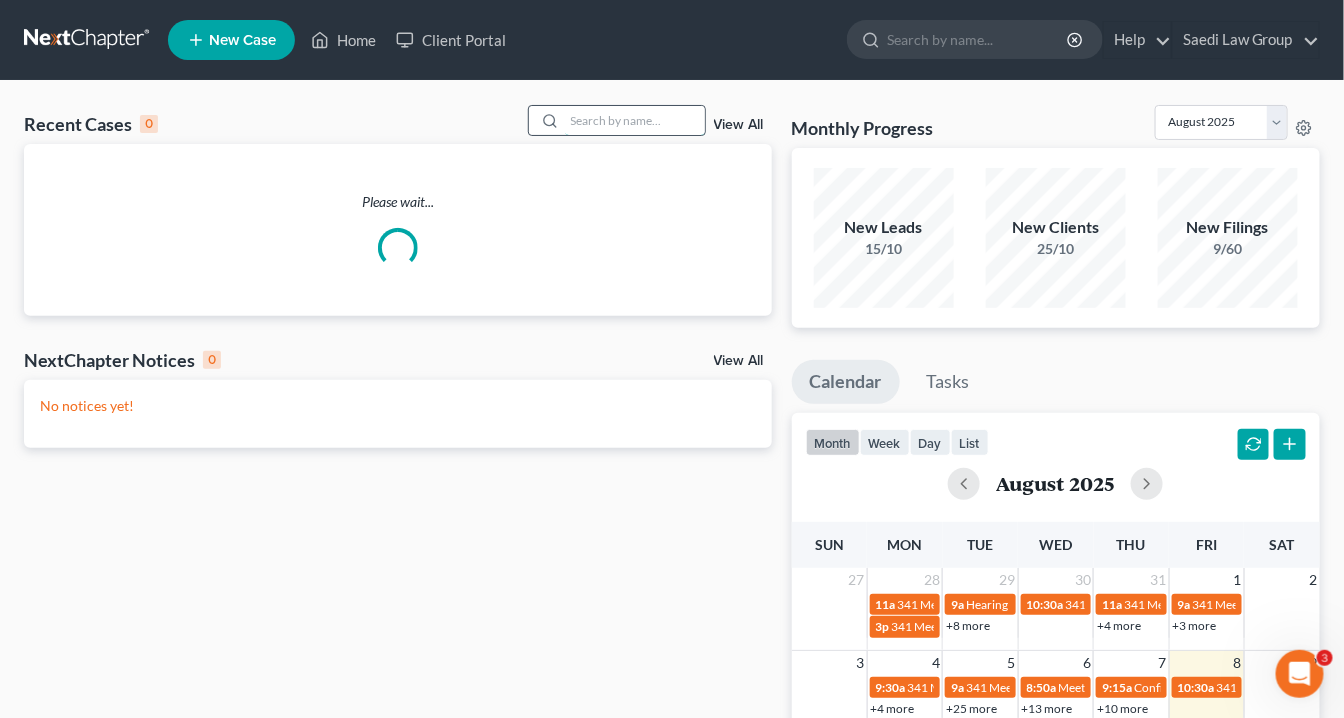 click at bounding box center (635, 120) 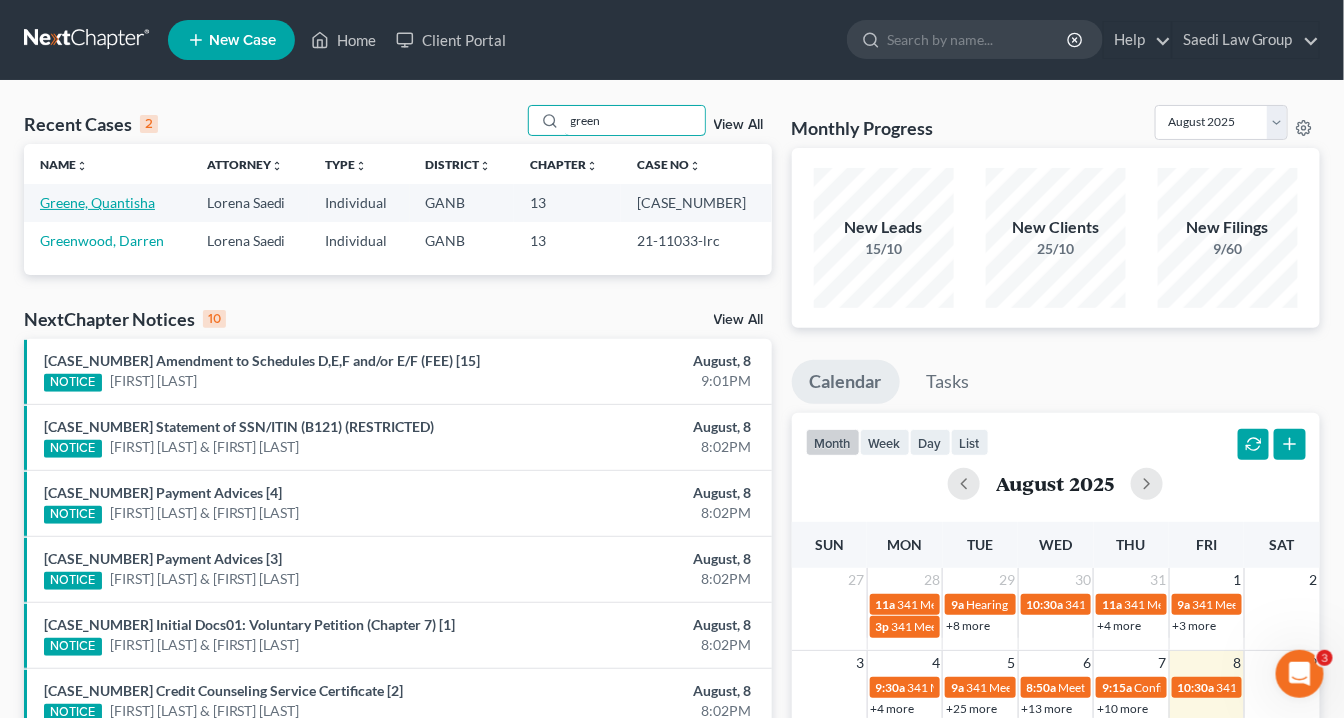 type on "green" 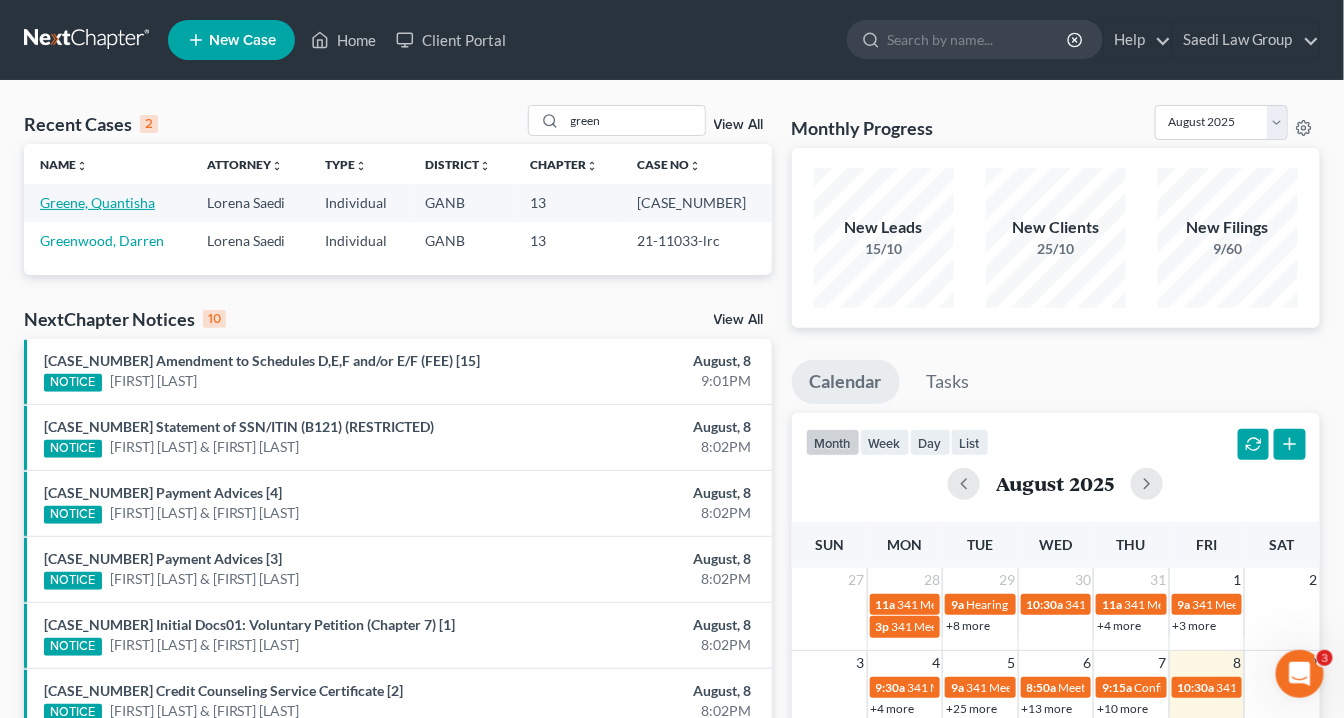 click on "Greene, Quantisha" at bounding box center (97, 202) 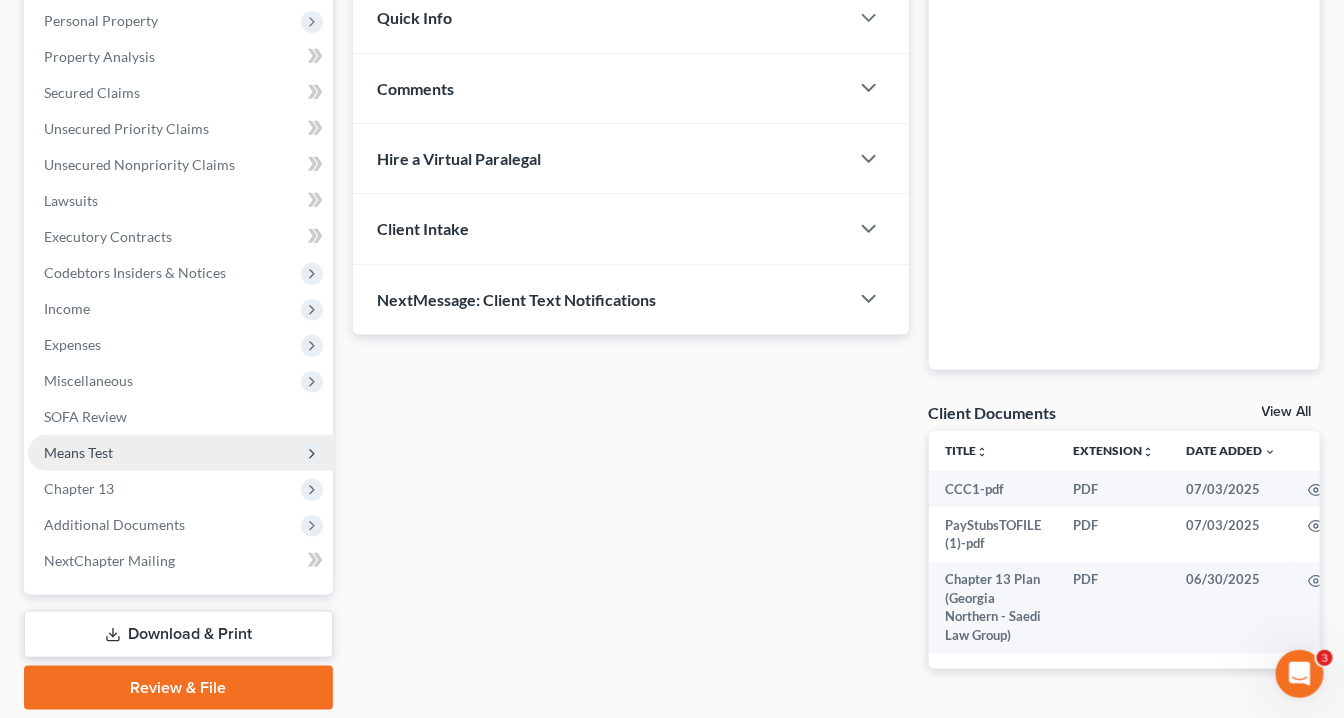 scroll, scrollTop: 419, scrollLeft: 0, axis: vertical 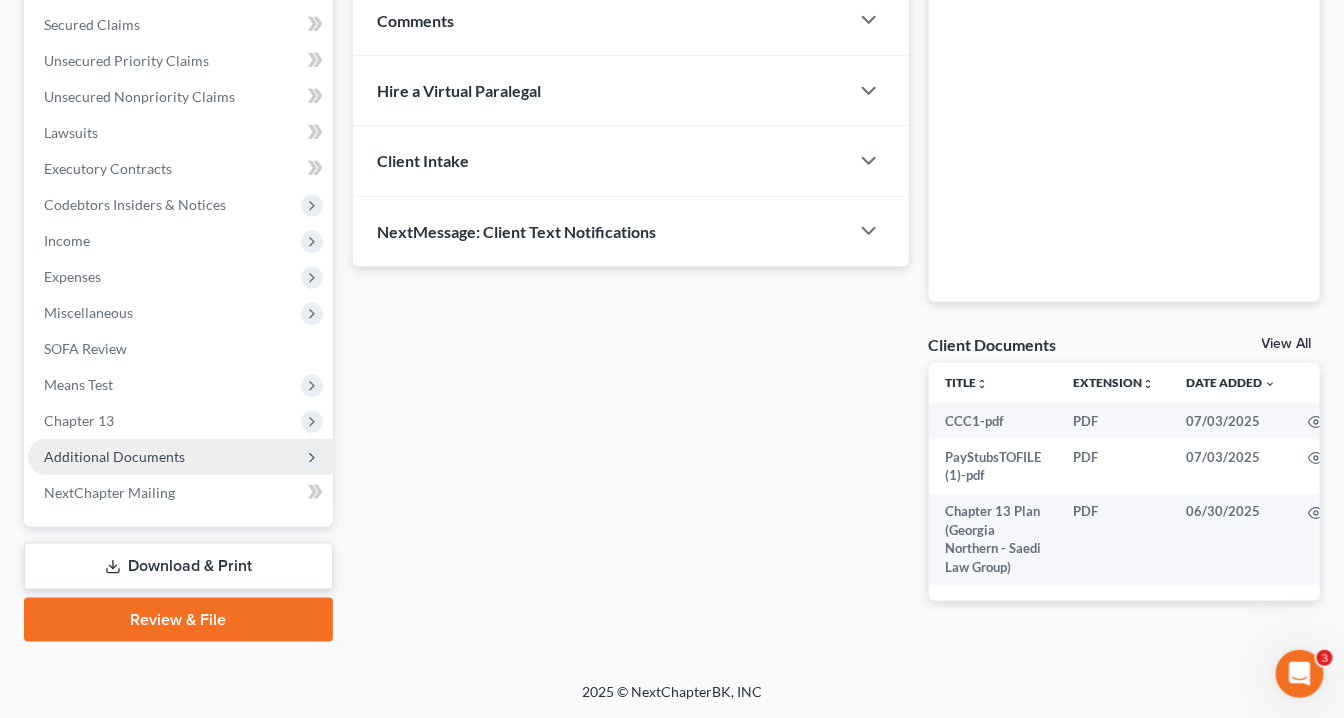 click on "Additional Documents" at bounding box center (114, 456) 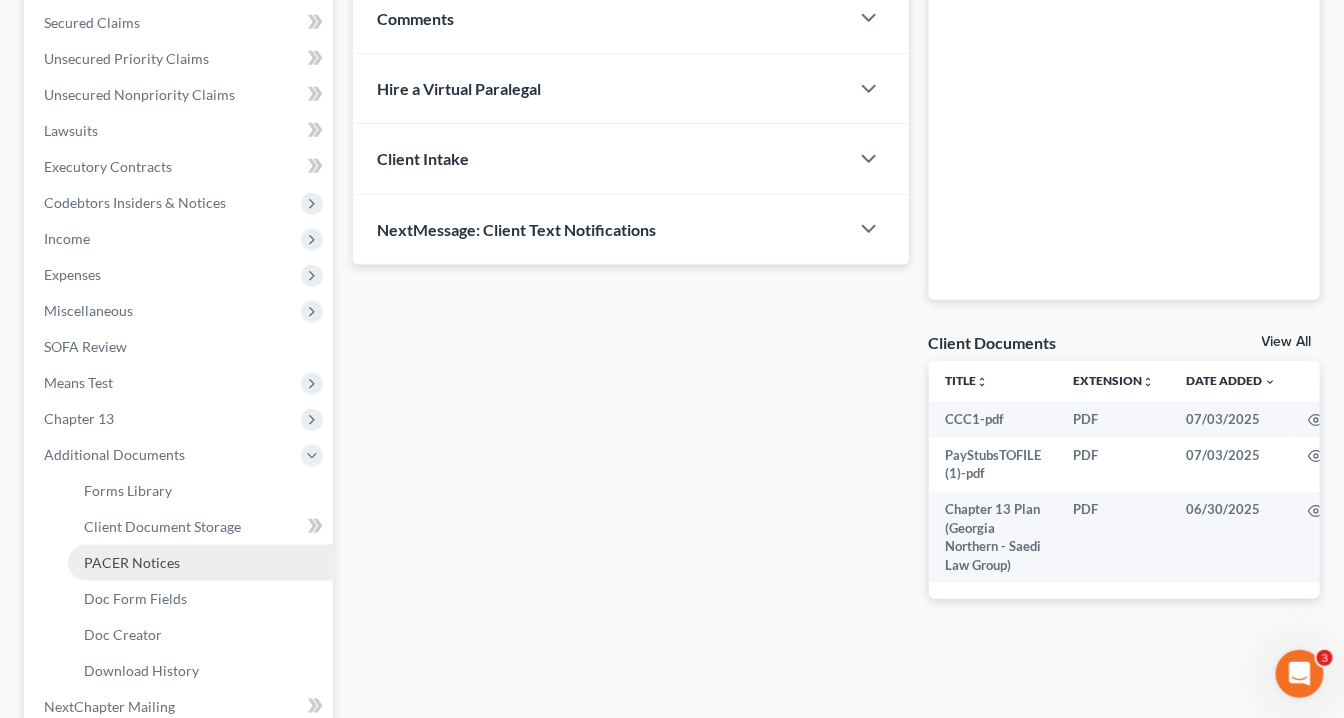 click on "PACER Notices" at bounding box center (132, 562) 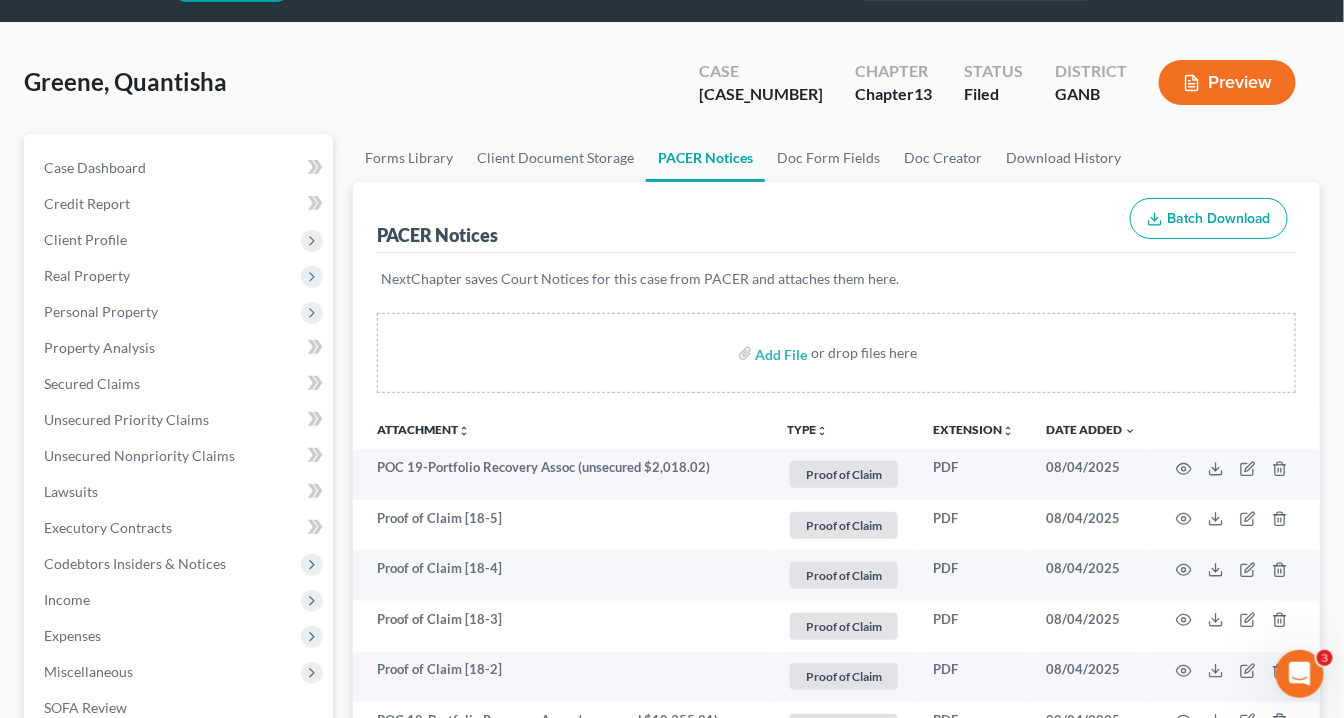 scroll, scrollTop: 0, scrollLeft: 0, axis: both 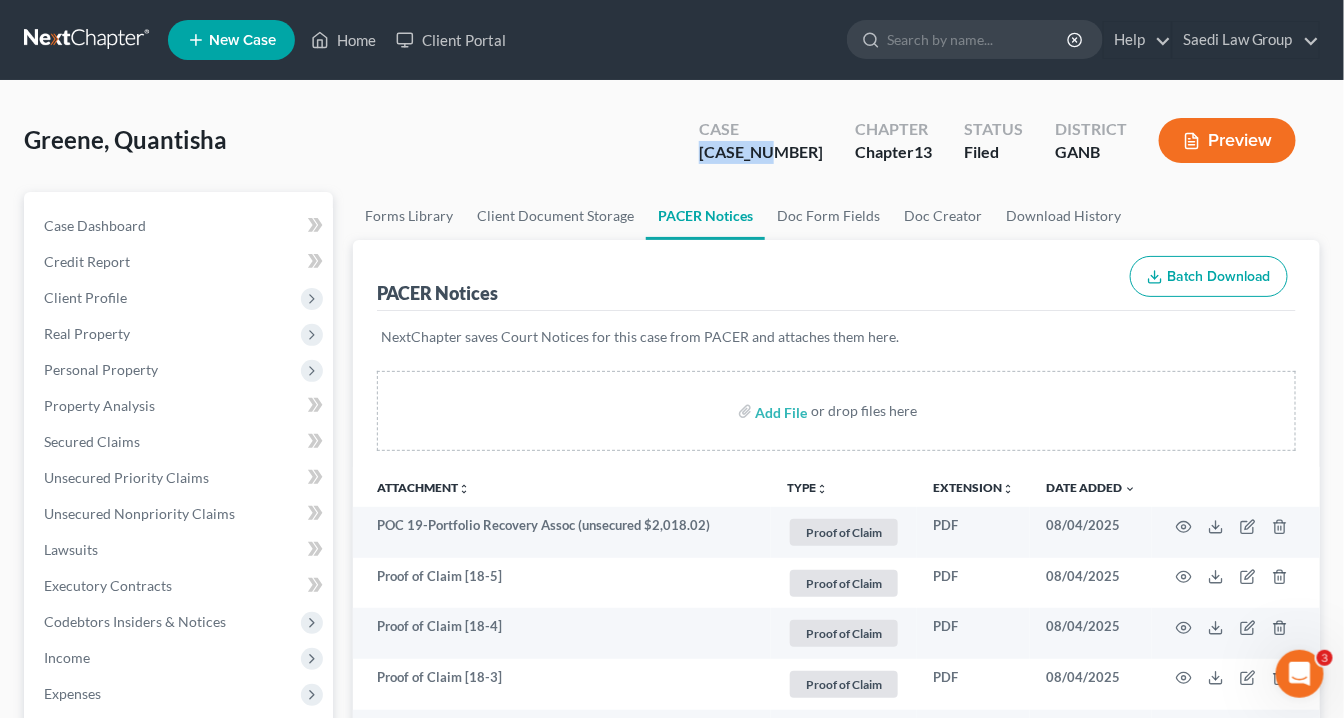 drag, startPoint x: 797, startPoint y: 147, endPoint x: 719, endPoint y: 150, distance: 78.05767 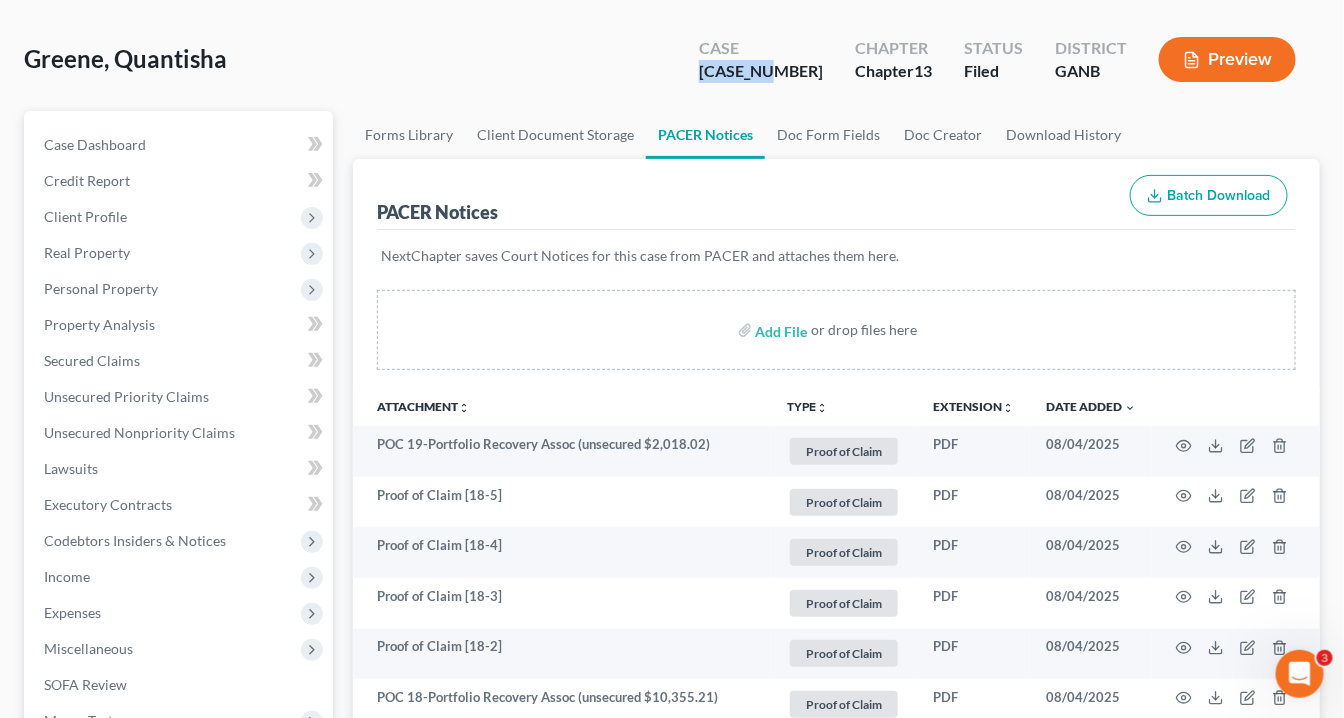 scroll, scrollTop: 80, scrollLeft: 0, axis: vertical 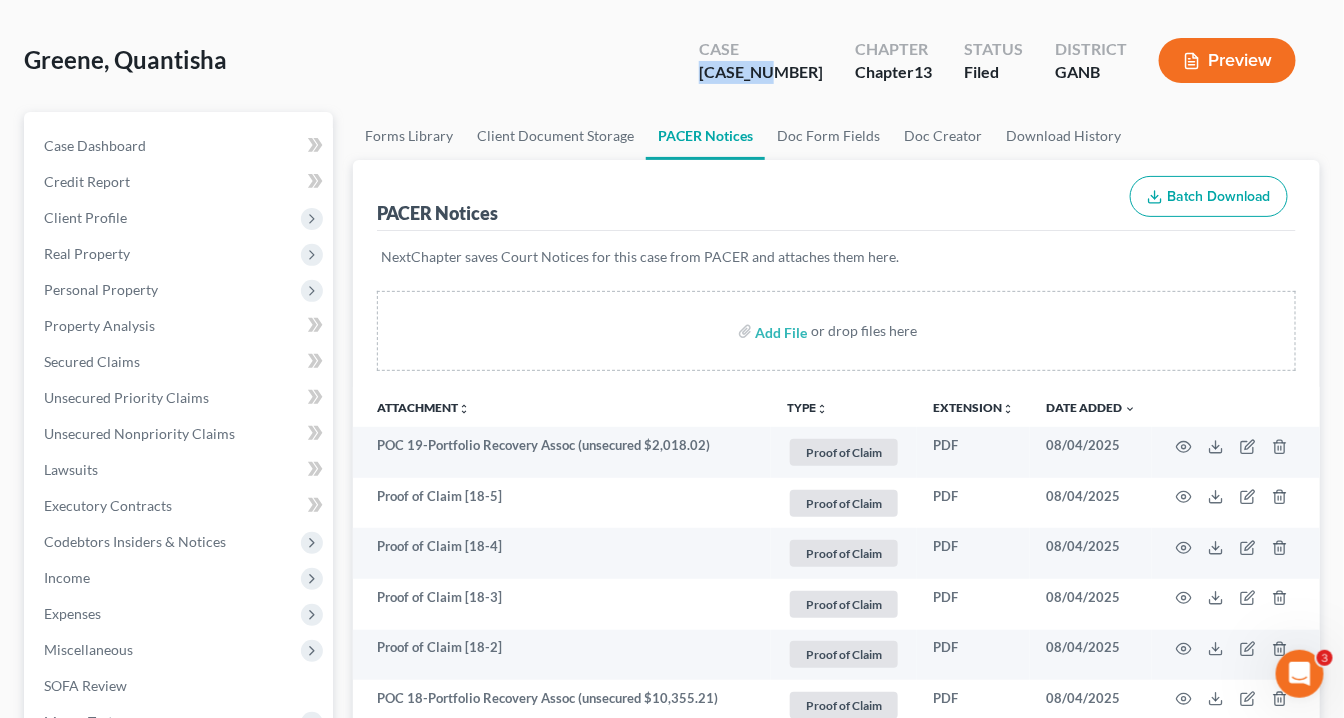 copy on "[CASE_NUMBER]" 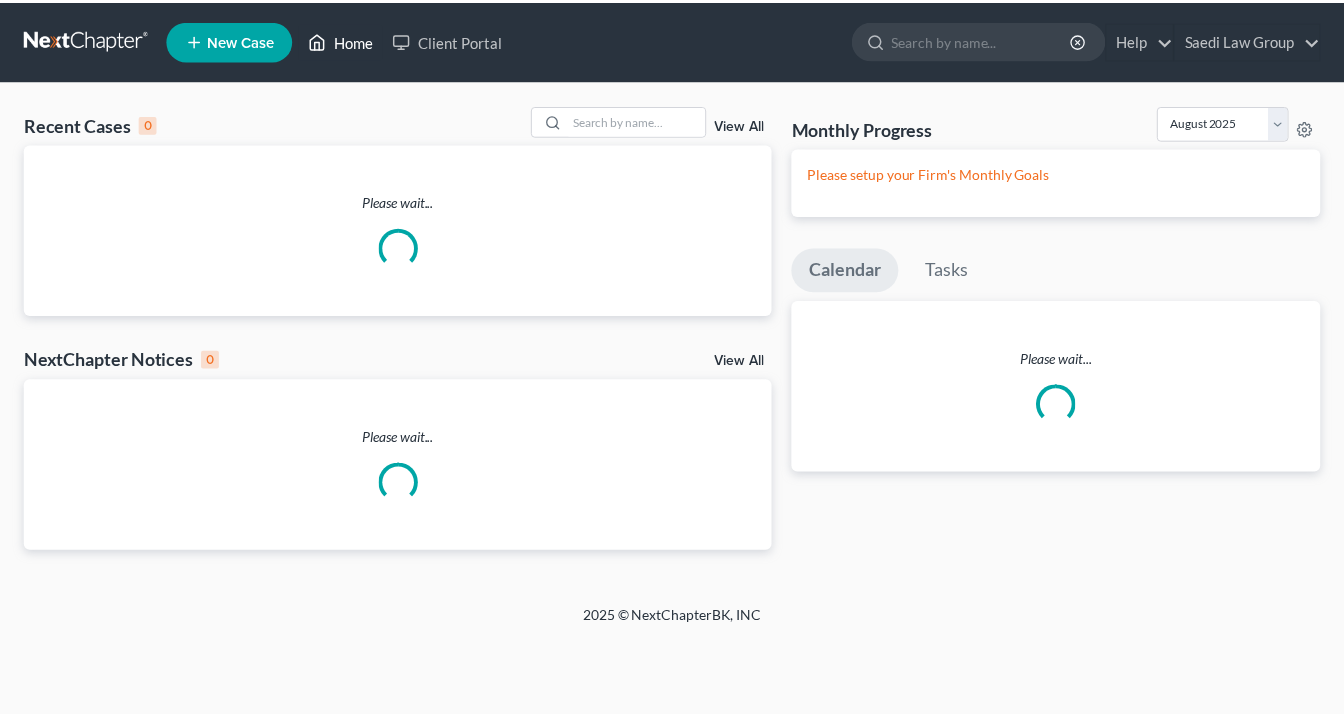 scroll, scrollTop: 0, scrollLeft: 0, axis: both 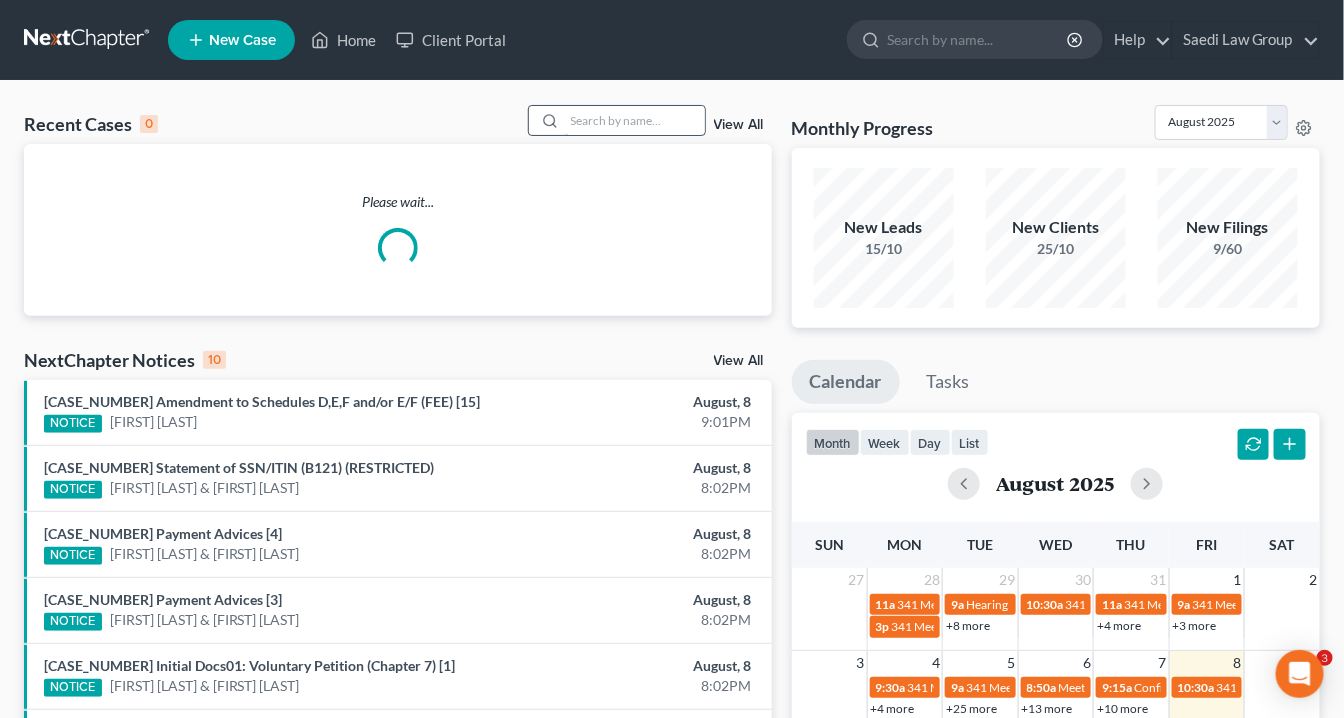 drag, startPoint x: 599, startPoint y: 124, endPoint x: 637, endPoint y: 128, distance: 38.209946 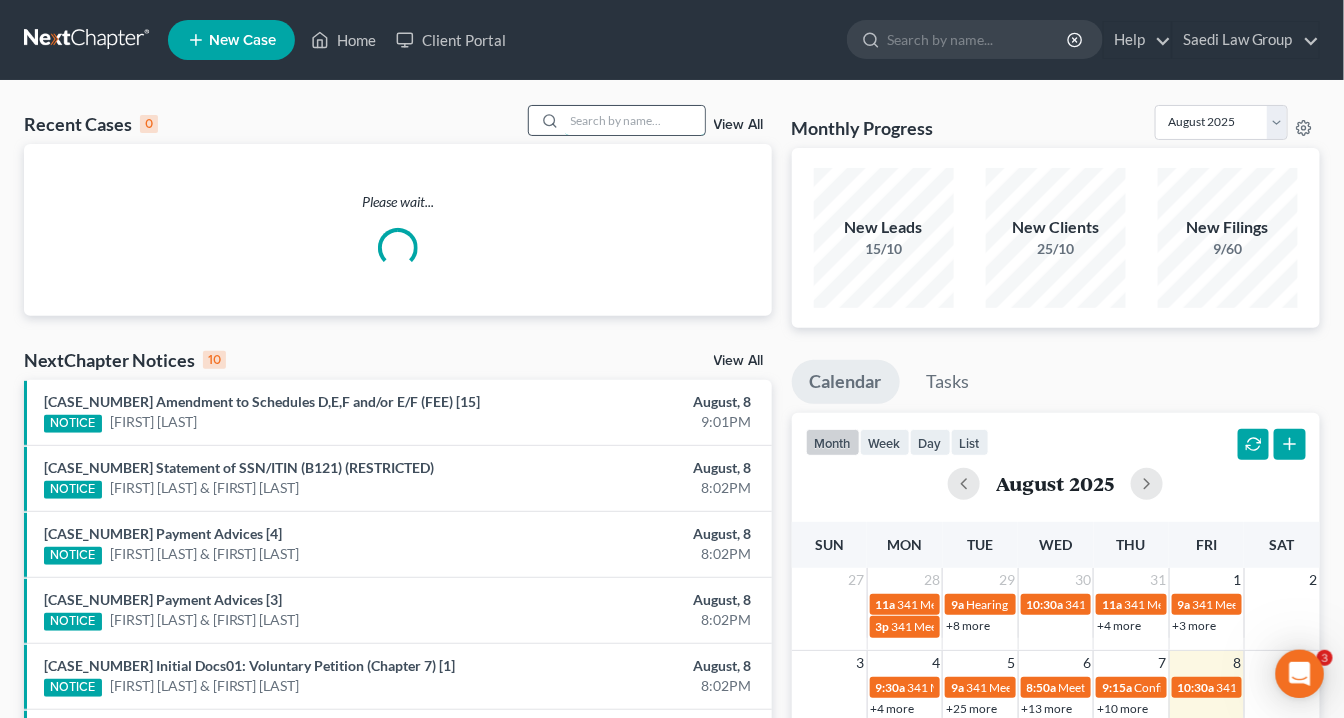 scroll, scrollTop: 0, scrollLeft: 0, axis: both 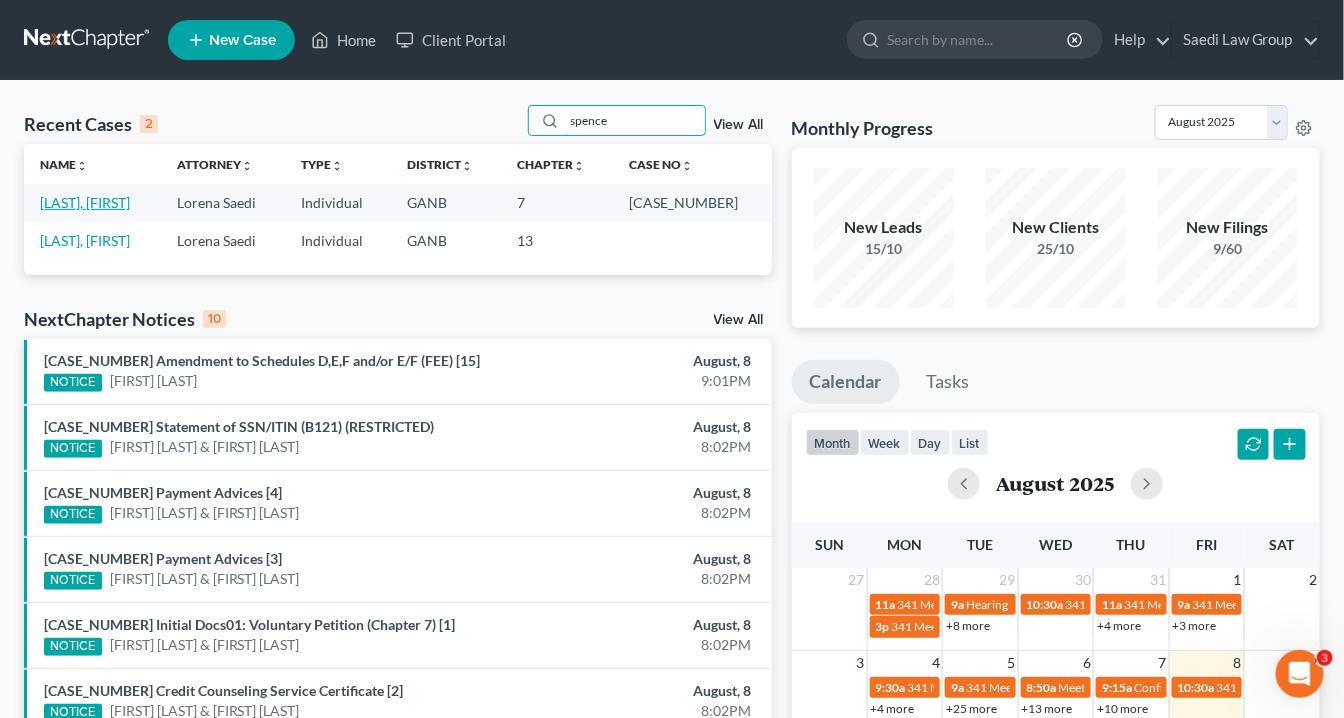 type on "spence" 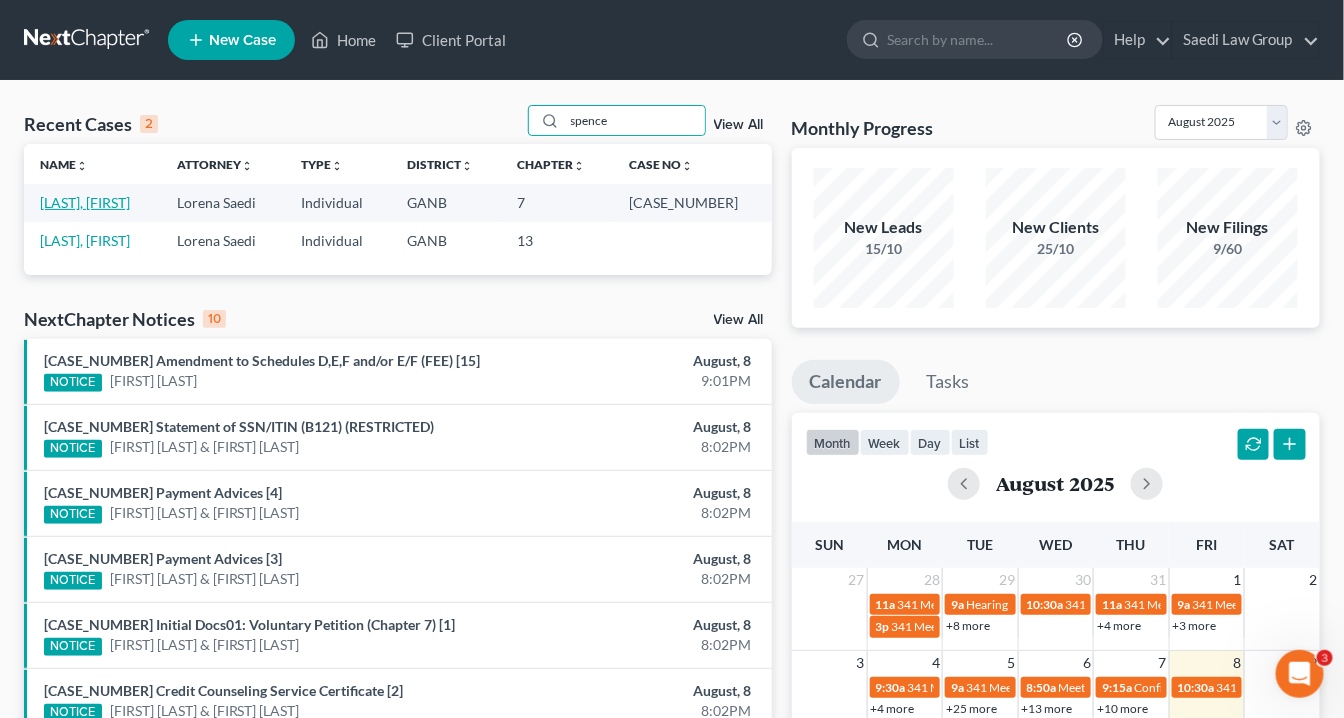 click on "[LAST], [FIRST]" at bounding box center (85, 202) 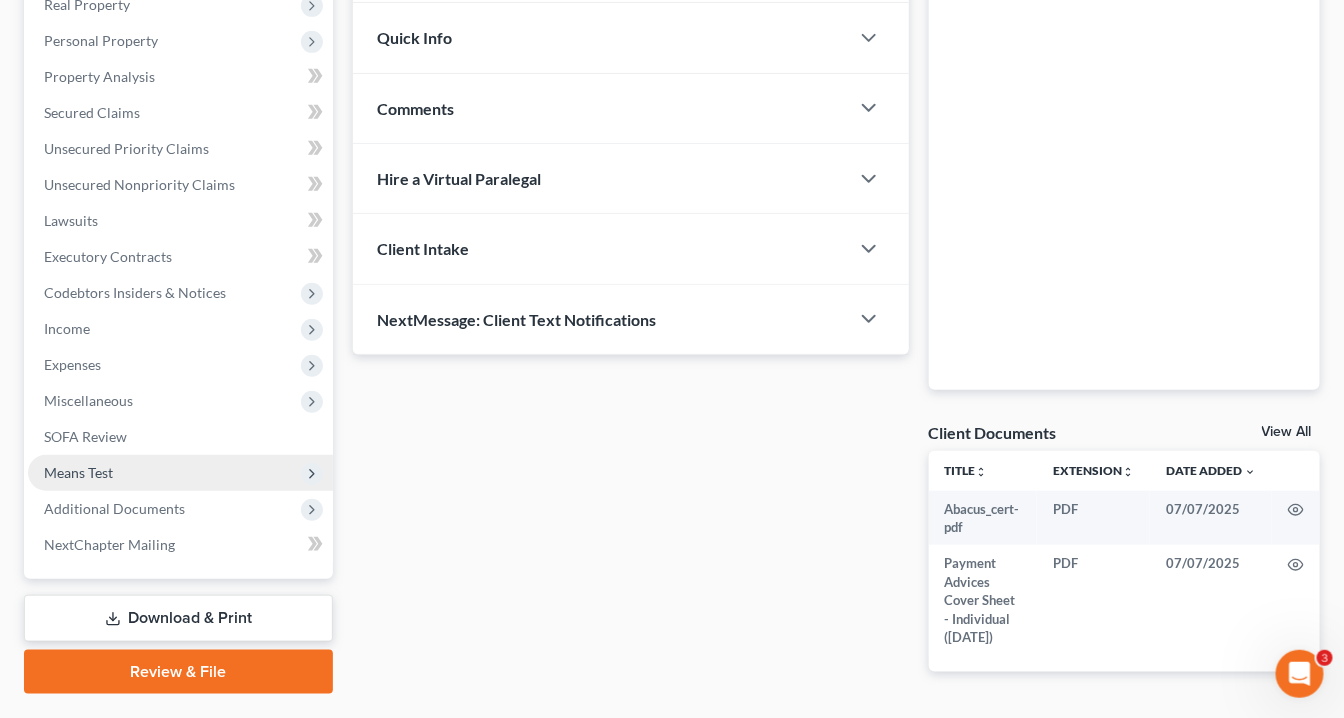 scroll, scrollTop: 400, scrollLeft: 0, axis: vertical 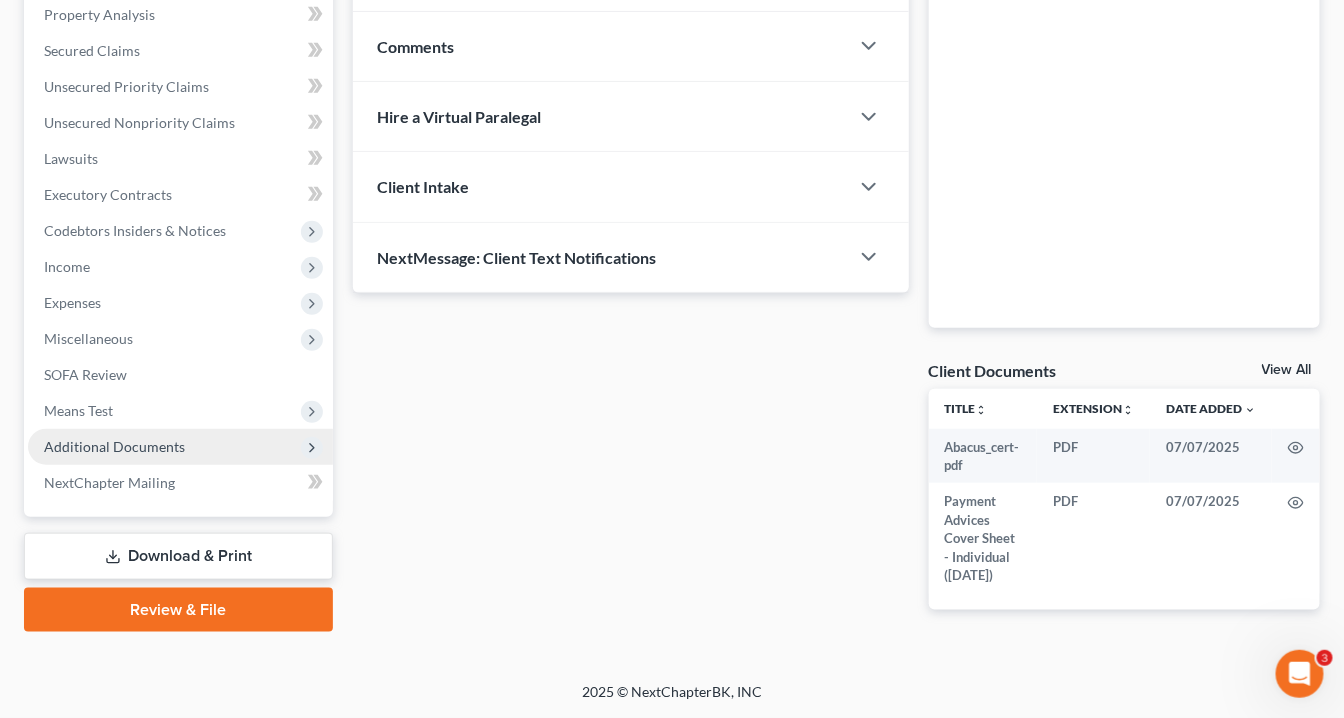 click on "Additional Documents" at bounding box center [114, 446] 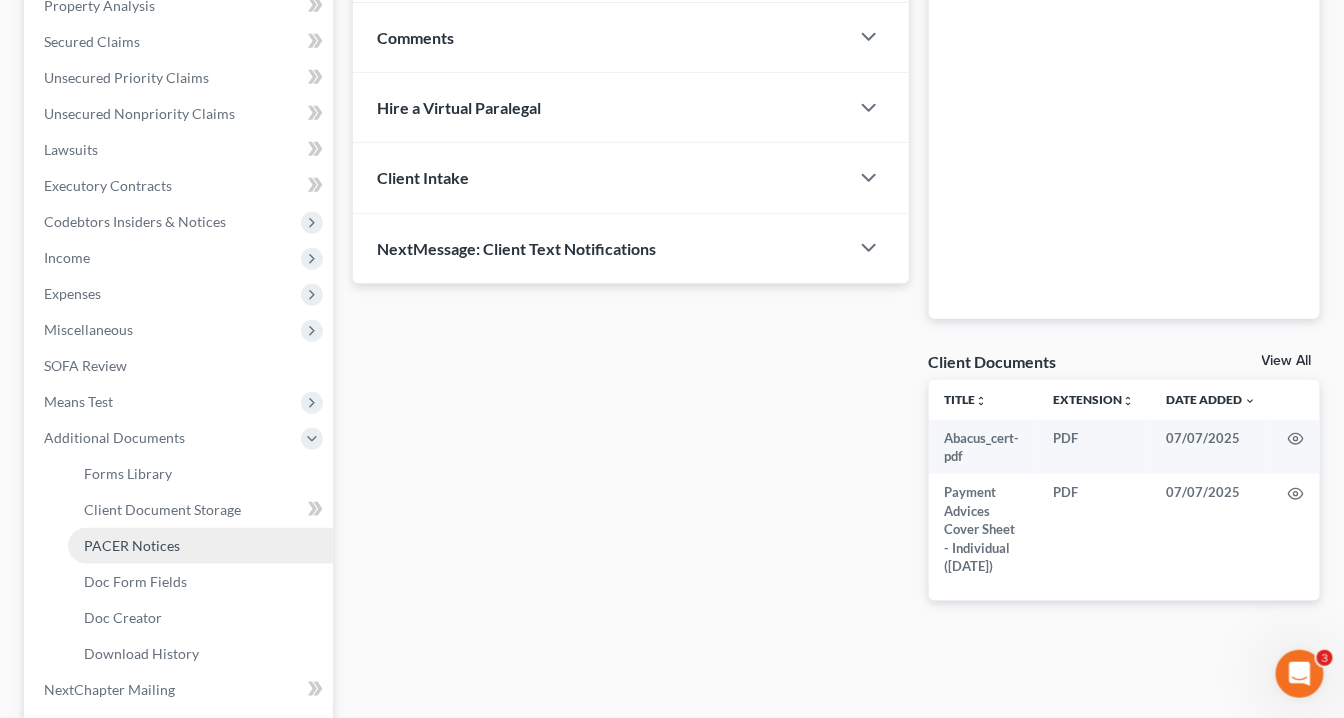 click on "PACER Notices" at bounding box center [200, 546] 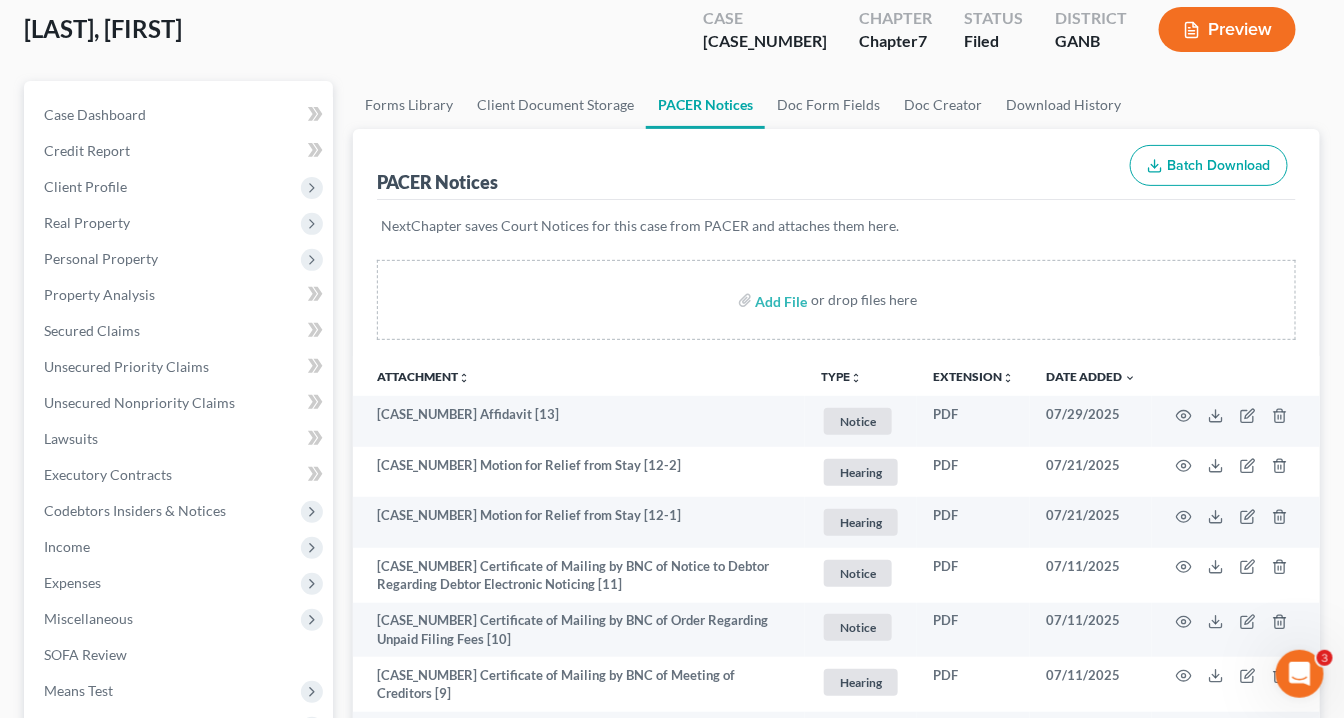 scroll, scrollTop: 80, scrollLeft: 0, axis: vertical 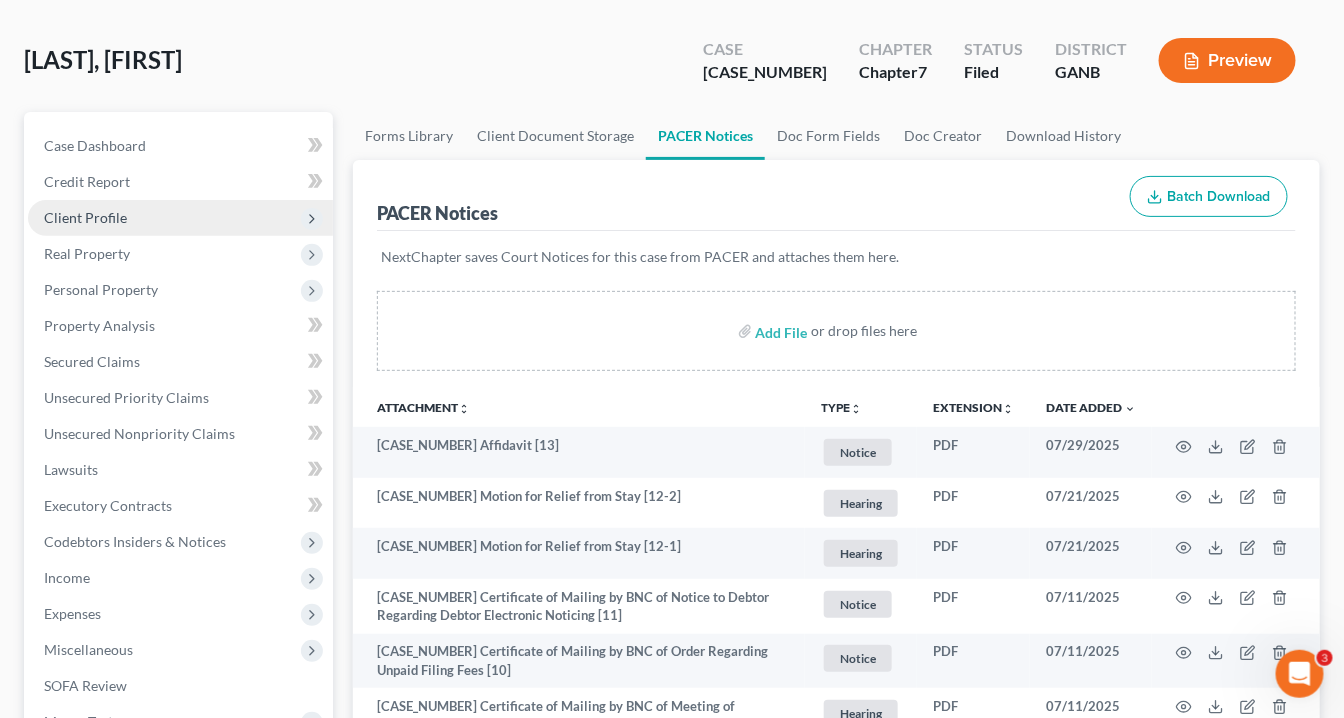click on "Client Profile" at bounding box center [85, 217] 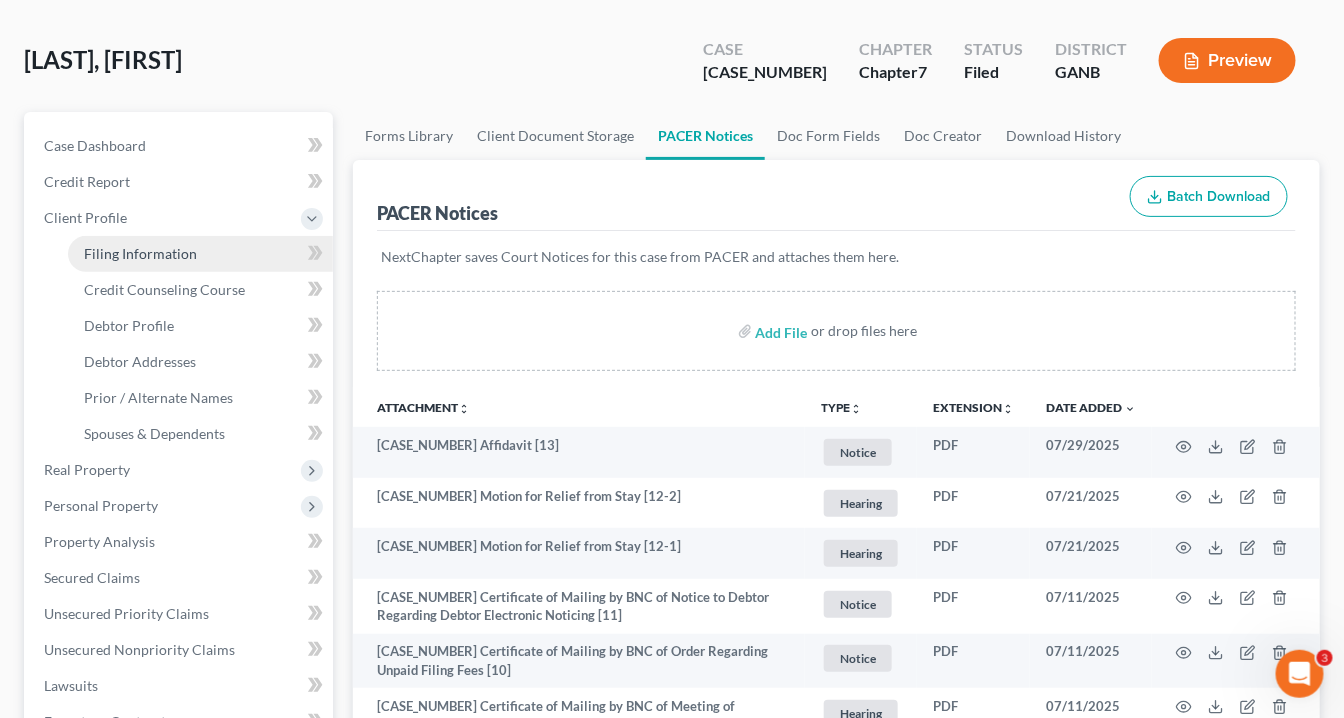 click on "Filing Information" at bounding box center [140, 253] 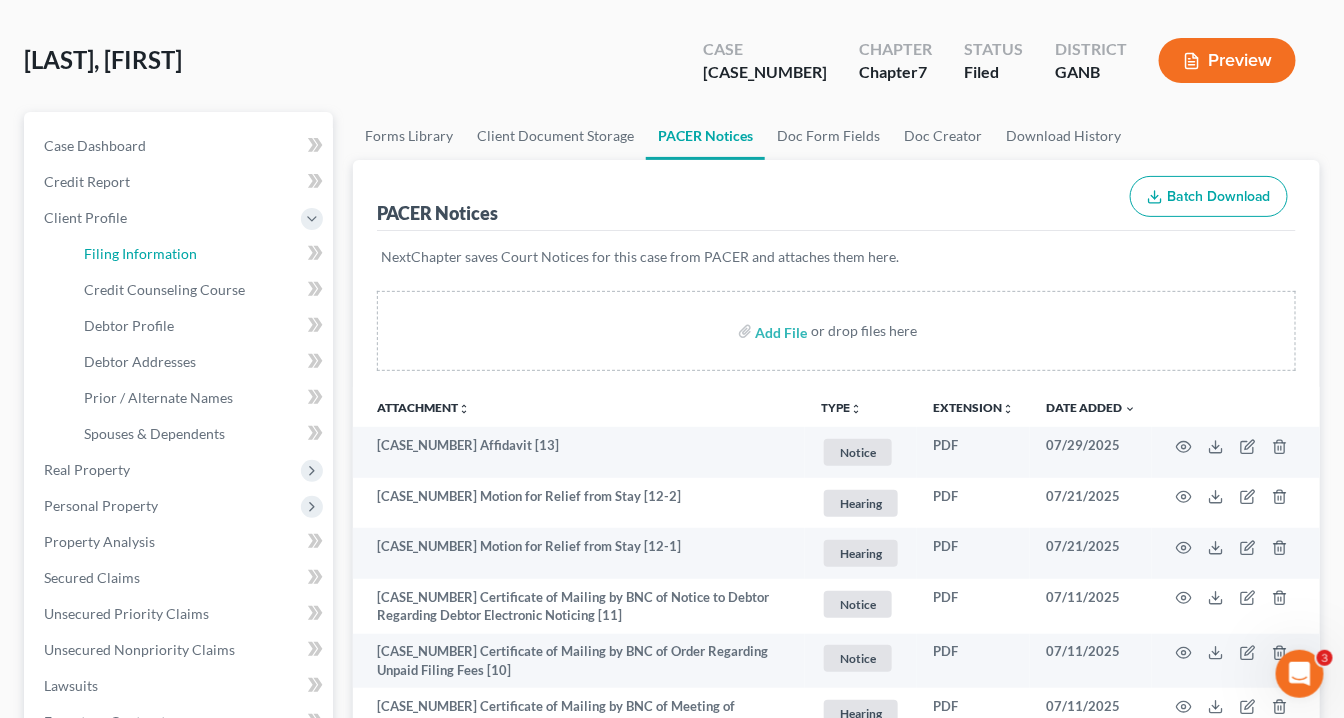select on "1" 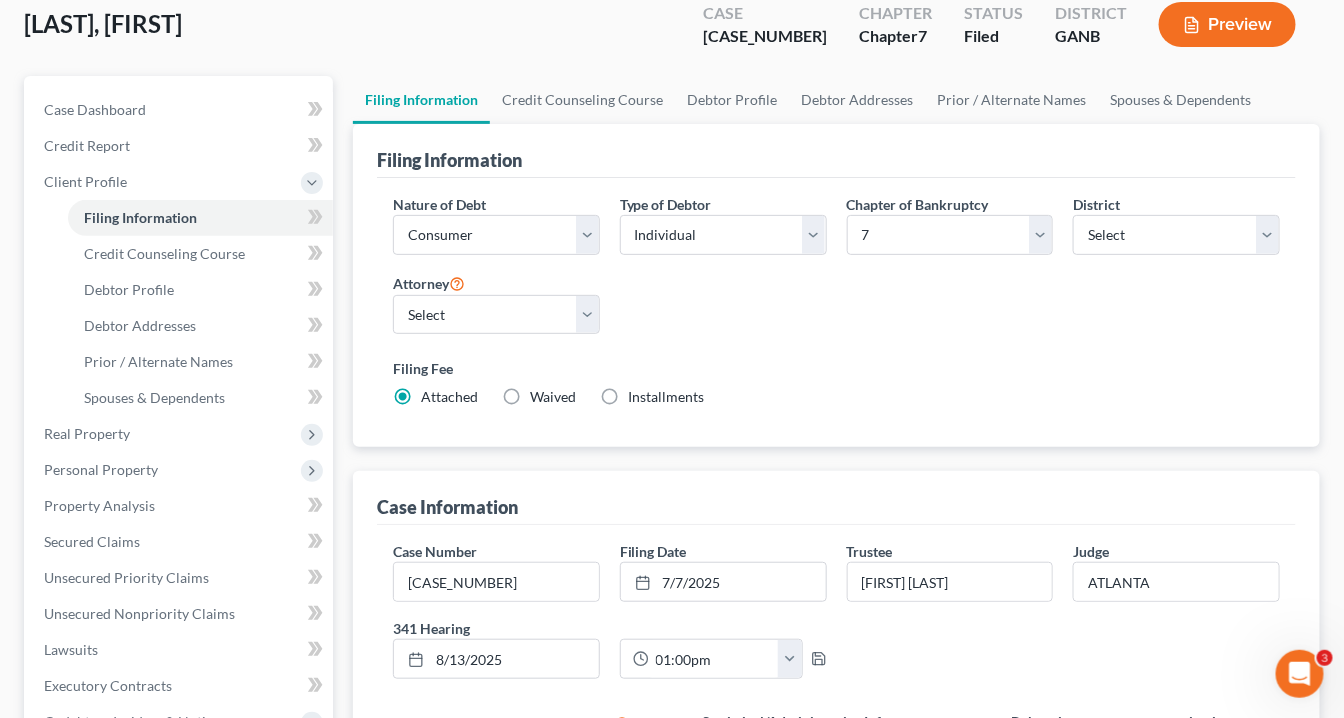 scroll, scrollTop: 160, scrollLeft: 0, axis: vertical 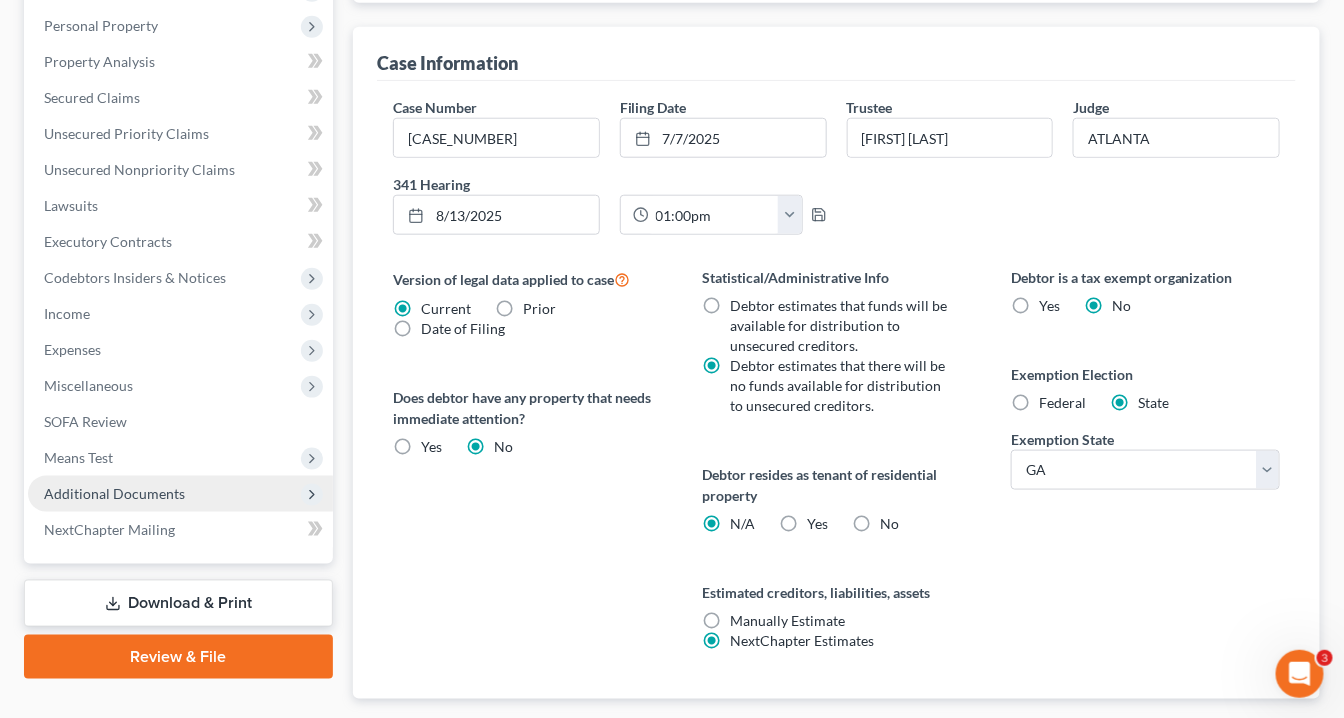 click on "Additional Documents" at bounding box center [180, 494] 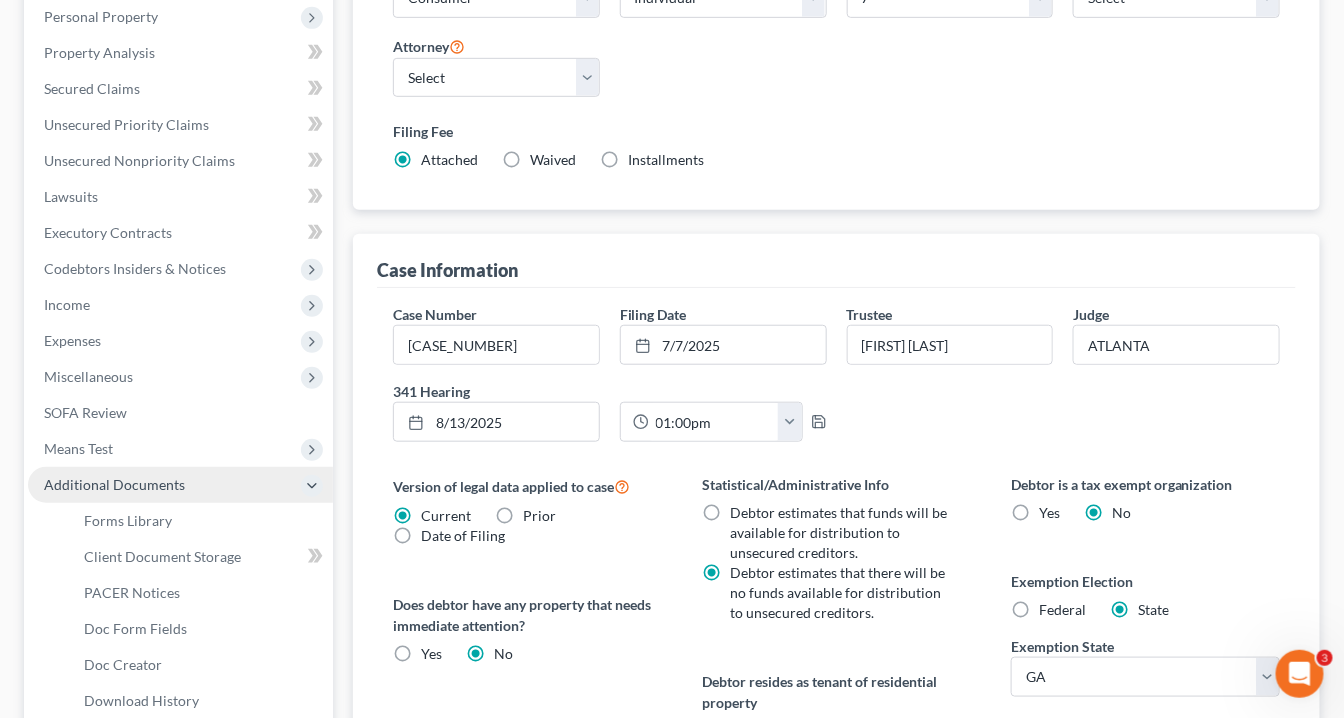 scroll, scrollTop: 344, scrollLeft: 0, axis: vertical 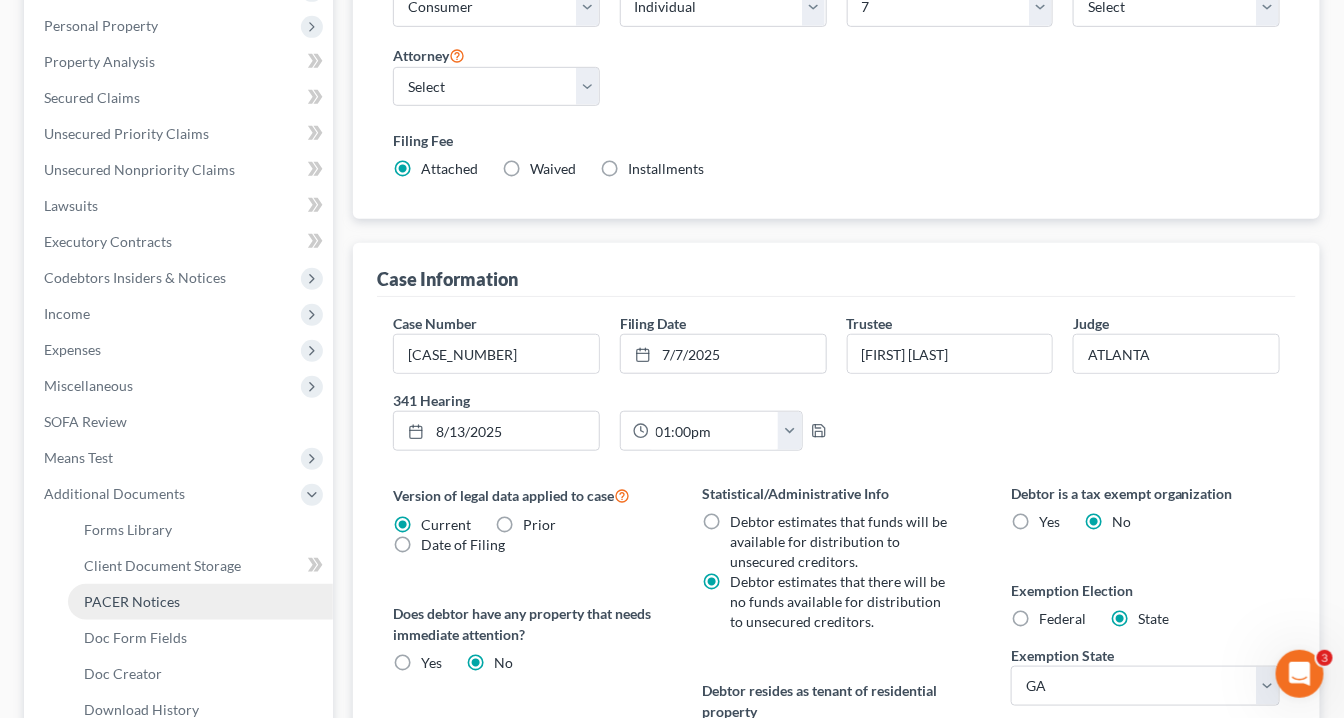 click on "PACER Notices" at bounding box center (200, 602) 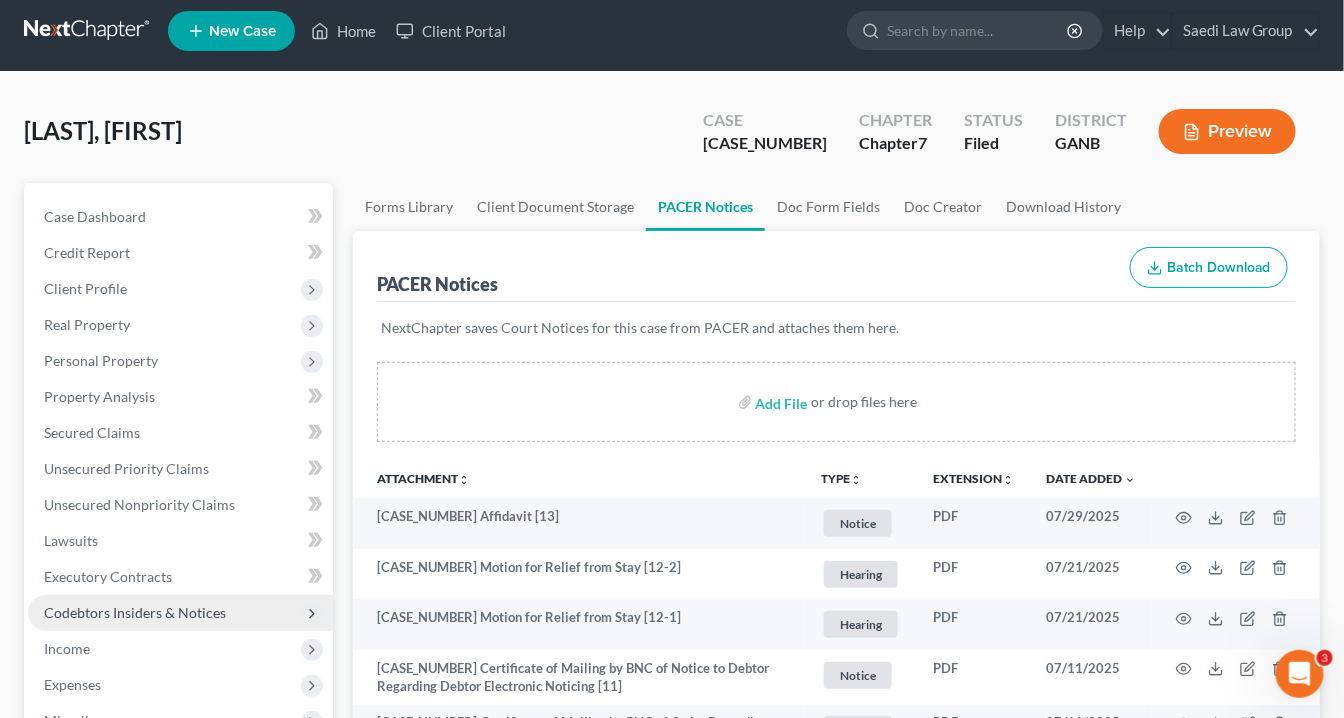 scroll, scrollTop: 0, scrollLeft: 0, axis: both 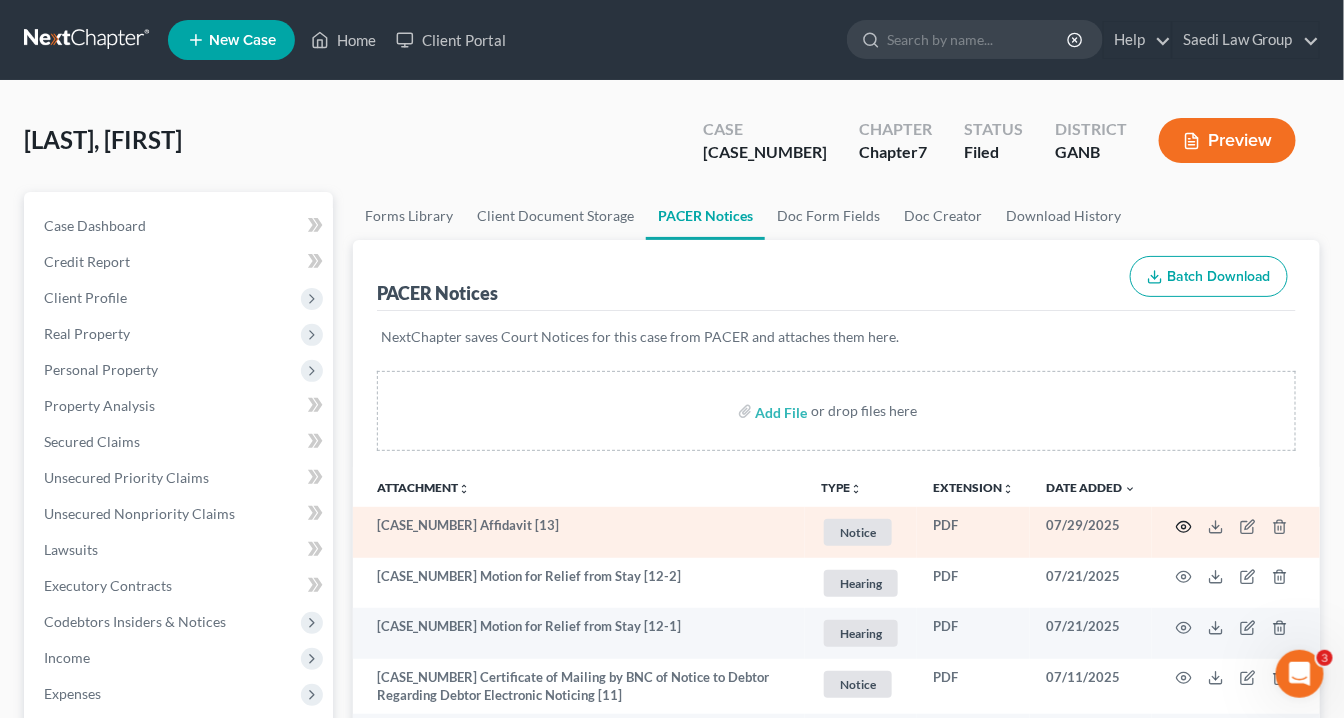 click 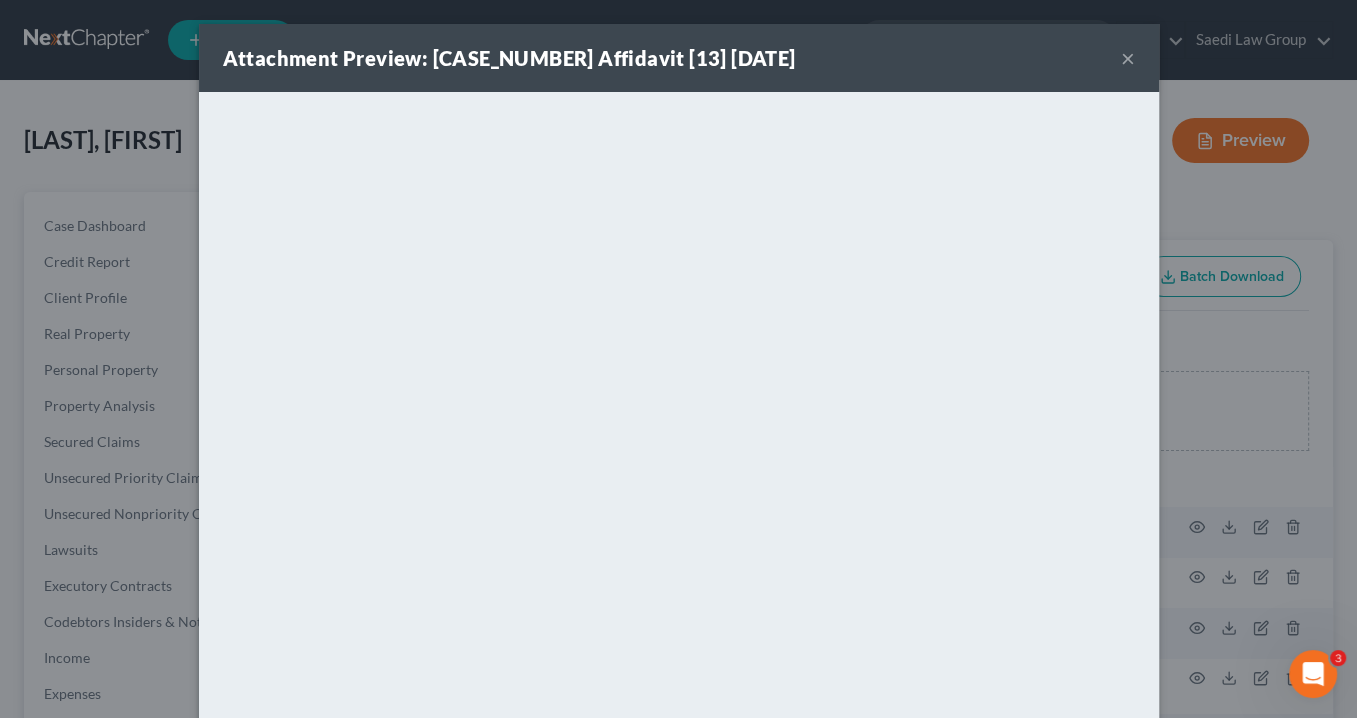 drag, startPoint x: 1123, startPoint y: 65, endPoint x: 1112, endPoint y: 60, distance: 12.083046 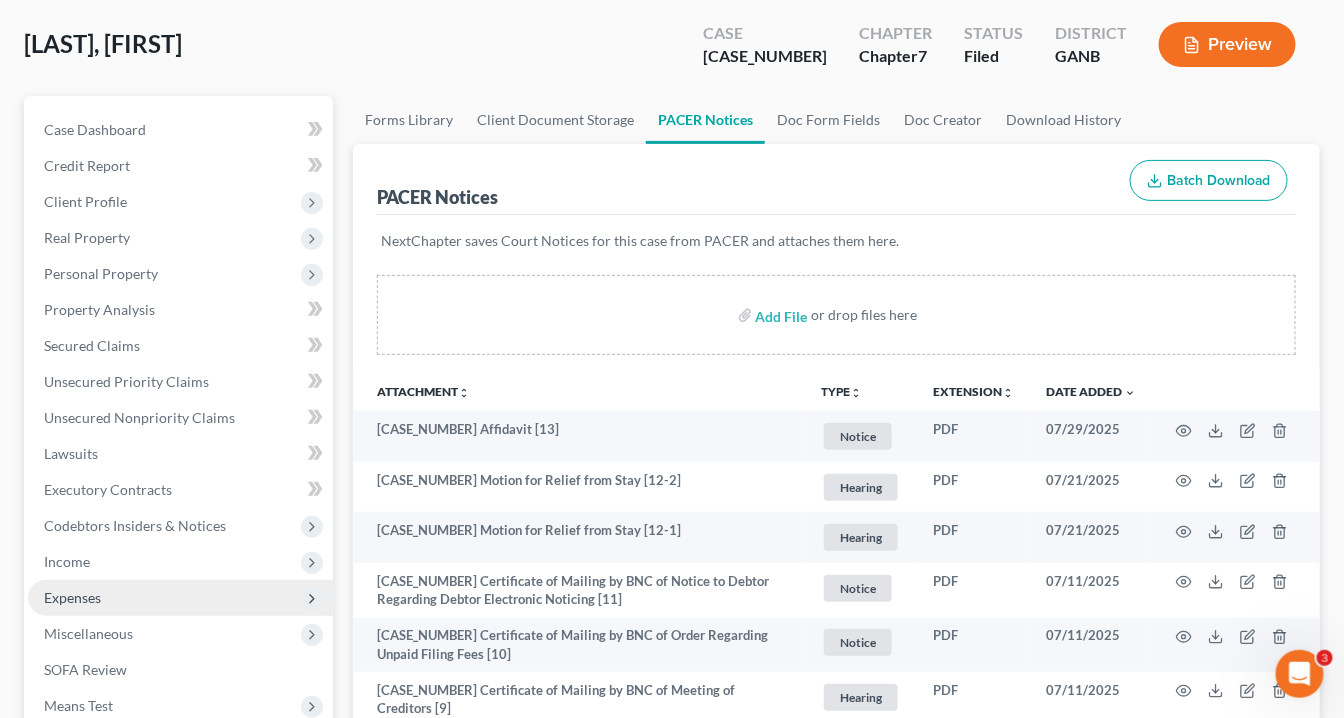 scroll, scrollTop: 240, scrollLeft: 0, axis: vertical 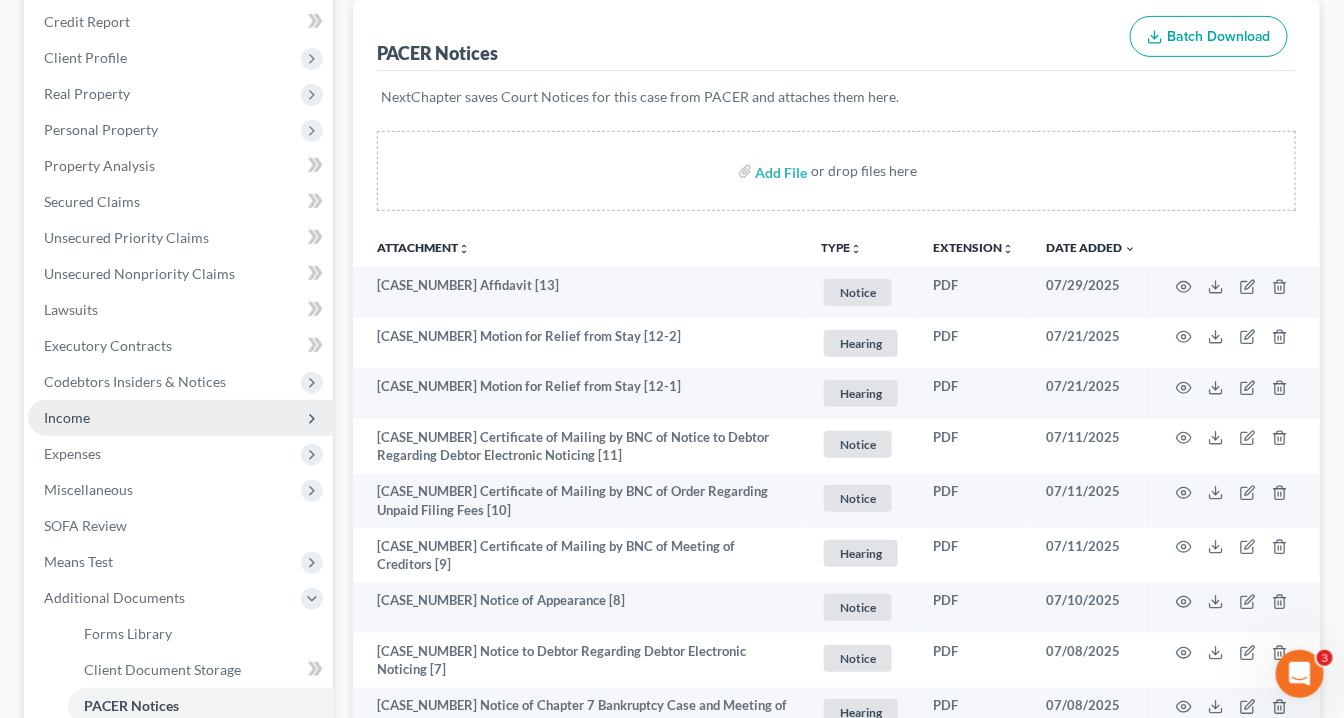 click on "Income" at bounding box center (67, 417) 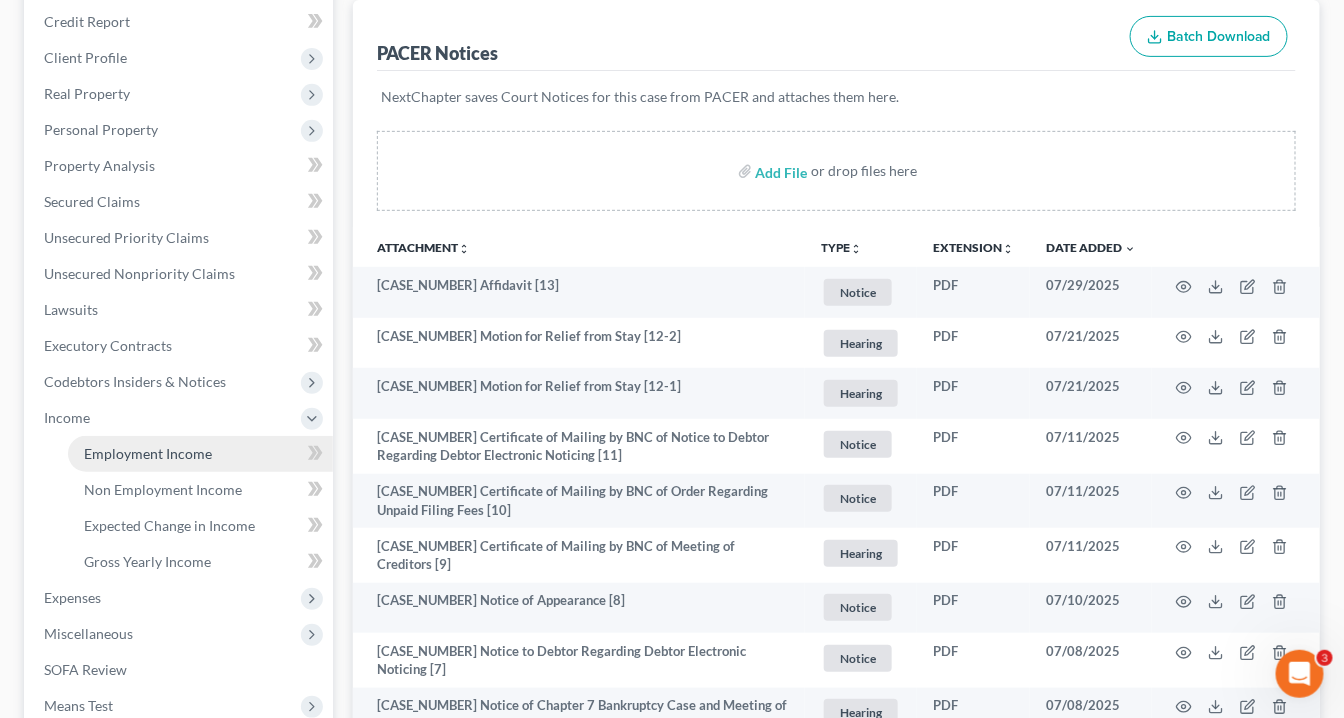 click on "Employment Income" at bounding box center [148, 453] 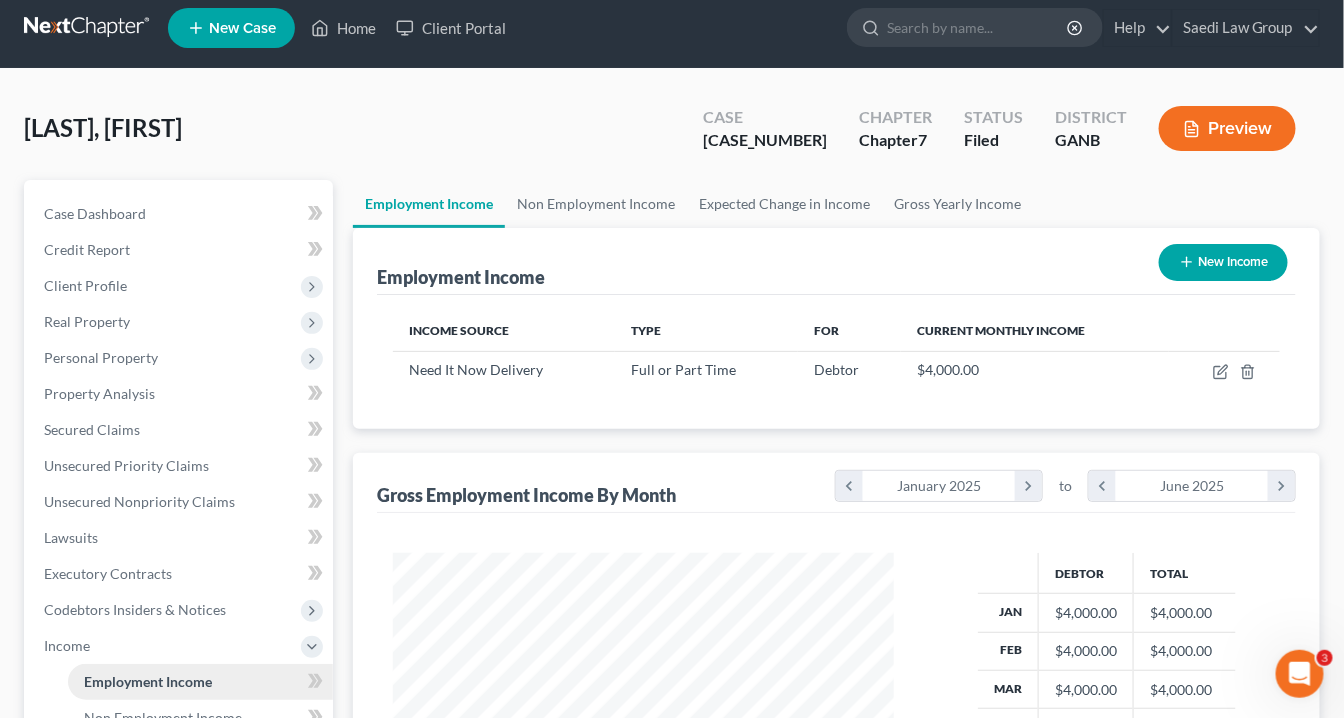 scroll, scrollTop: 0, scrollLeft: 0, axis: both 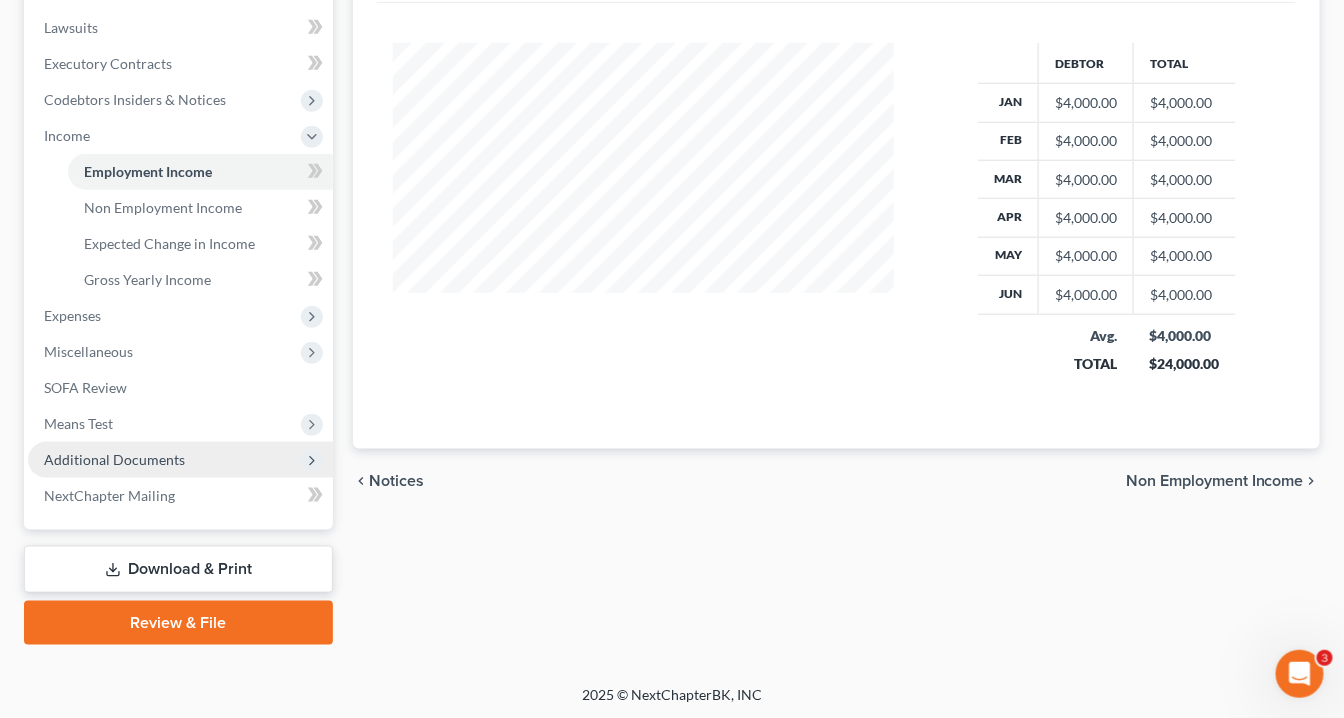click on "Additional Documents" at bounding box center [114, 459] 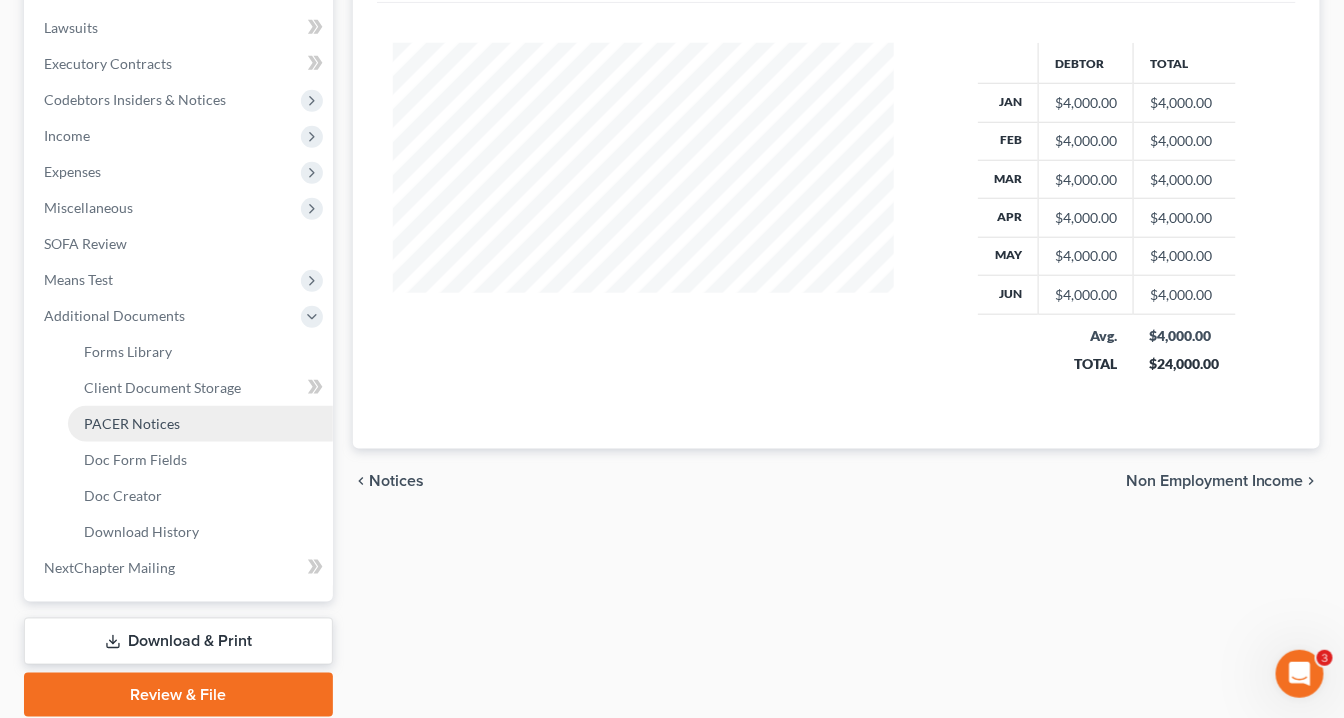 click on "PACER Notices" at bounding box center (132, 423) 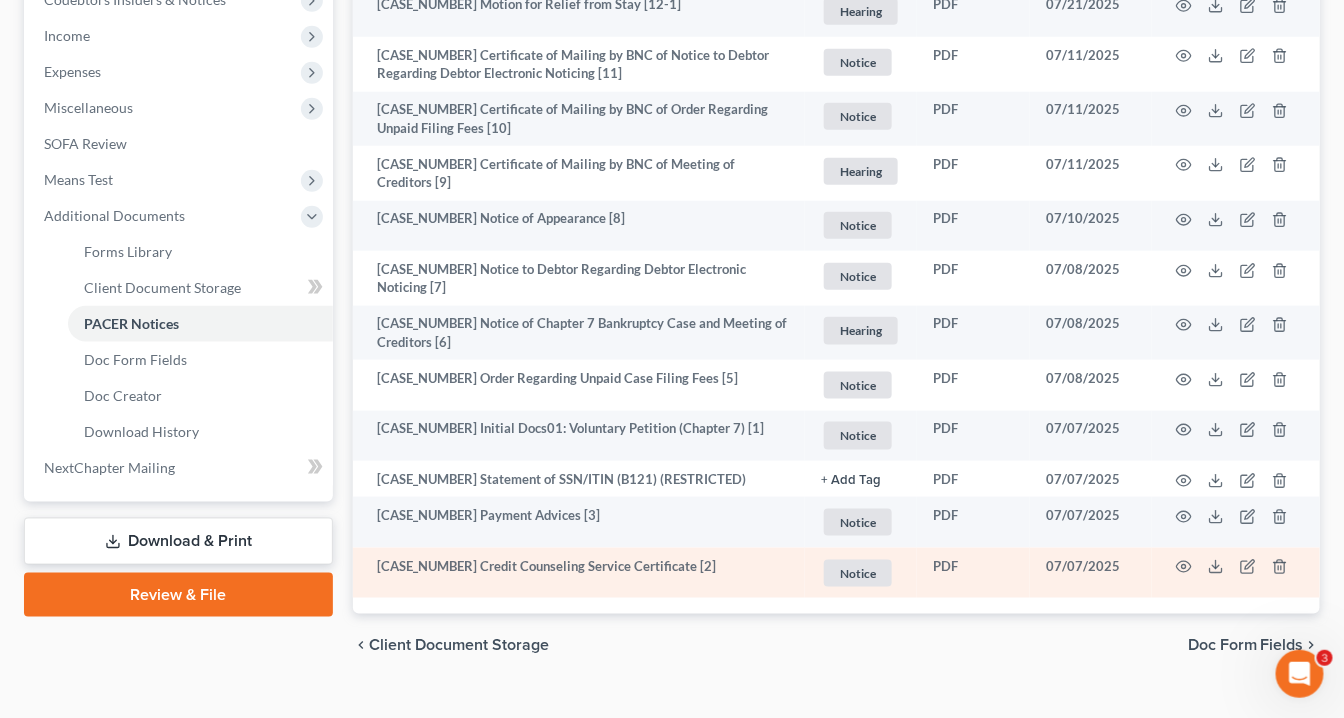 scroll, scrollTop: 652, scrollLeft: 0, axis: vertical 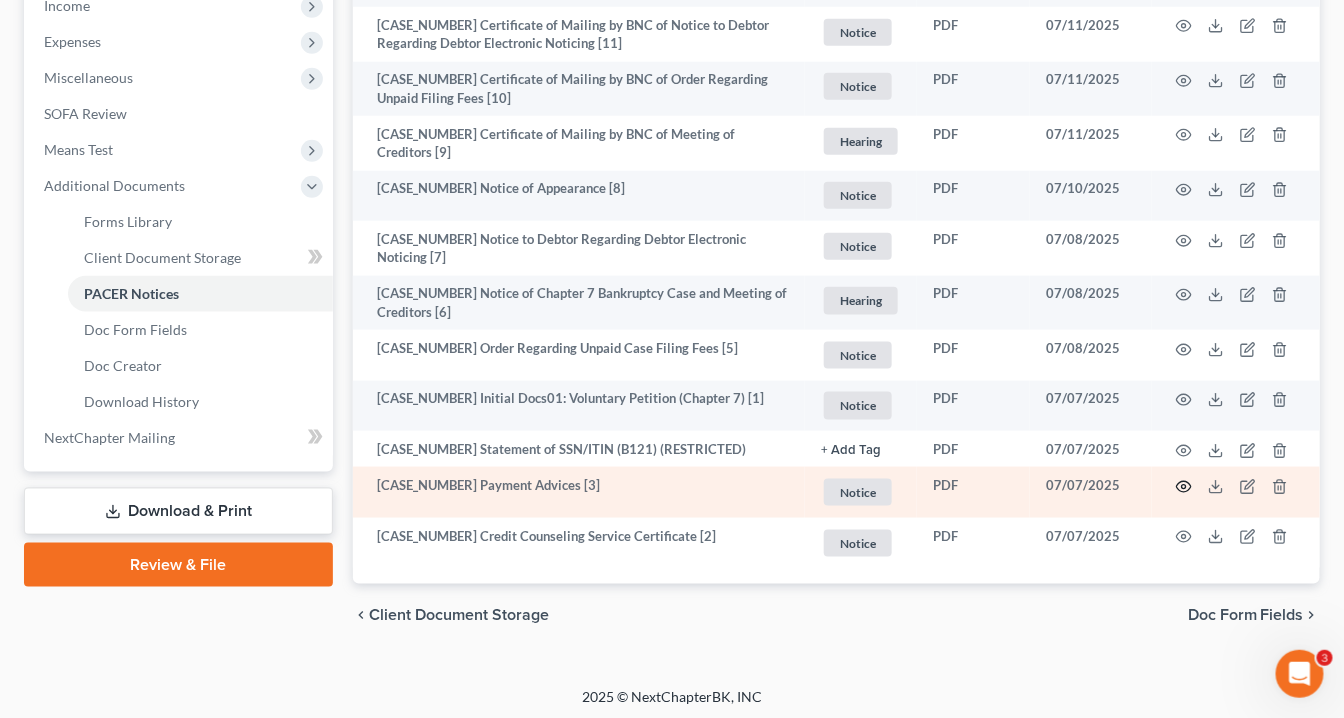 click 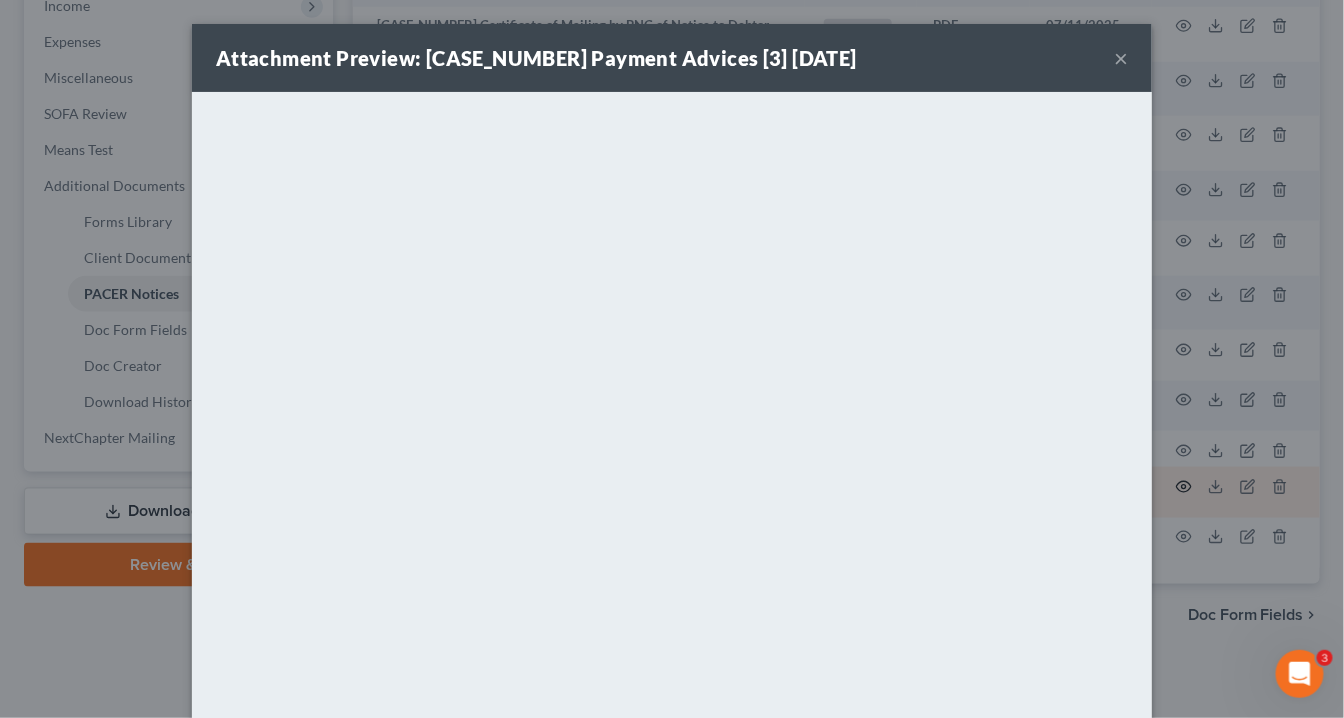 scroll, scrollTop: 648, scrollLeft: 0, axis: vertical 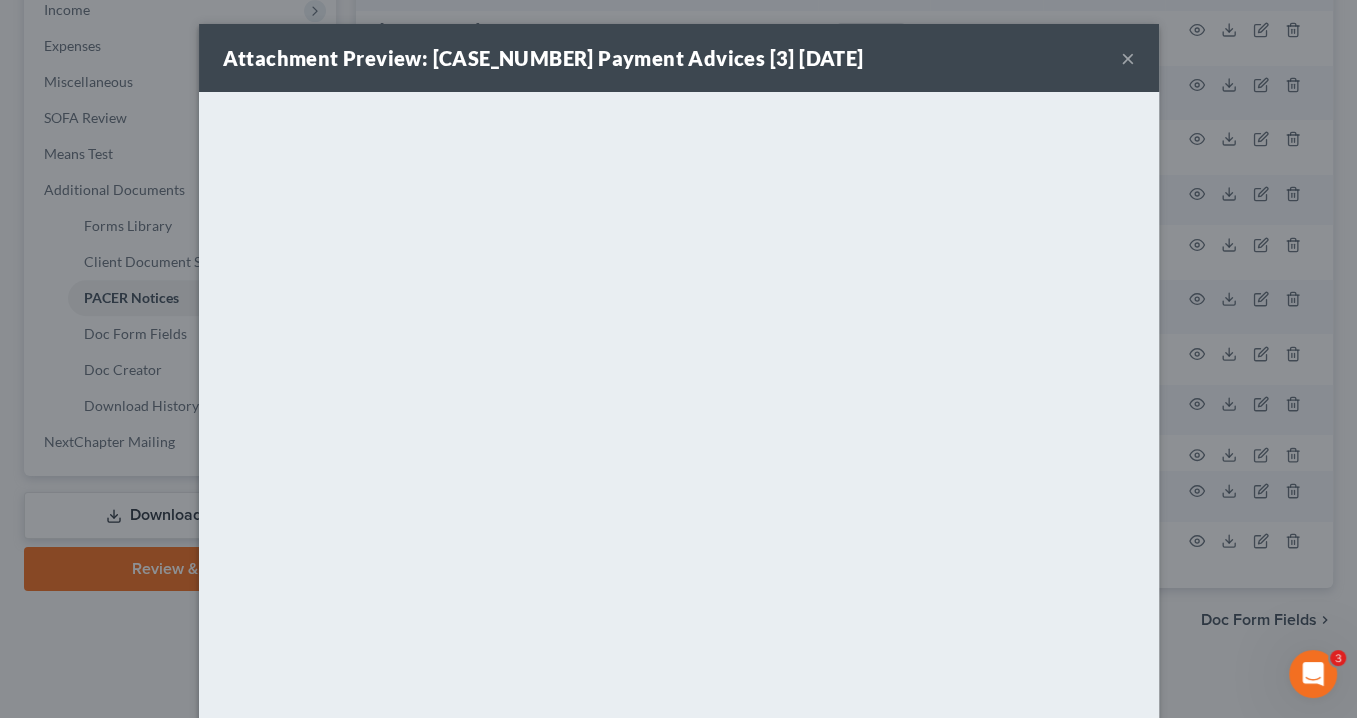 click on "×" at bounding box center (1128, 58) 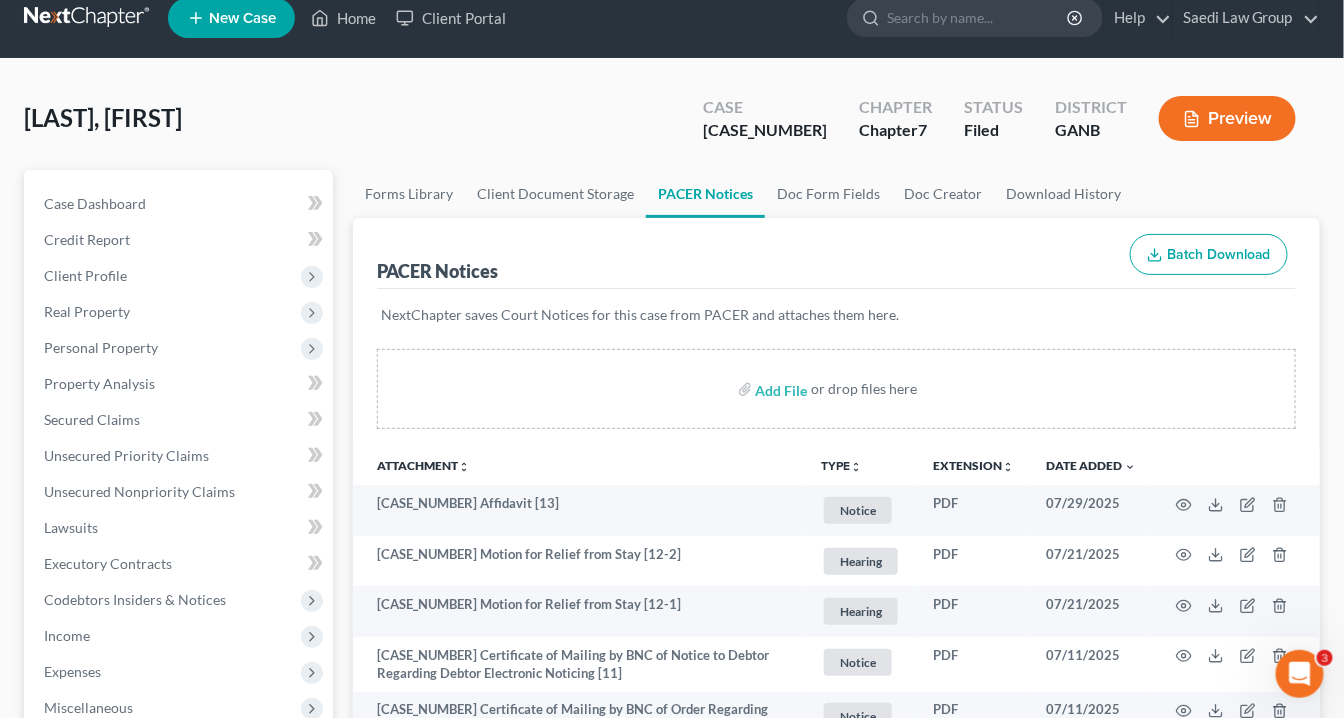 scroll, scrollTop: 0, scrollLeft: 0, axis: both 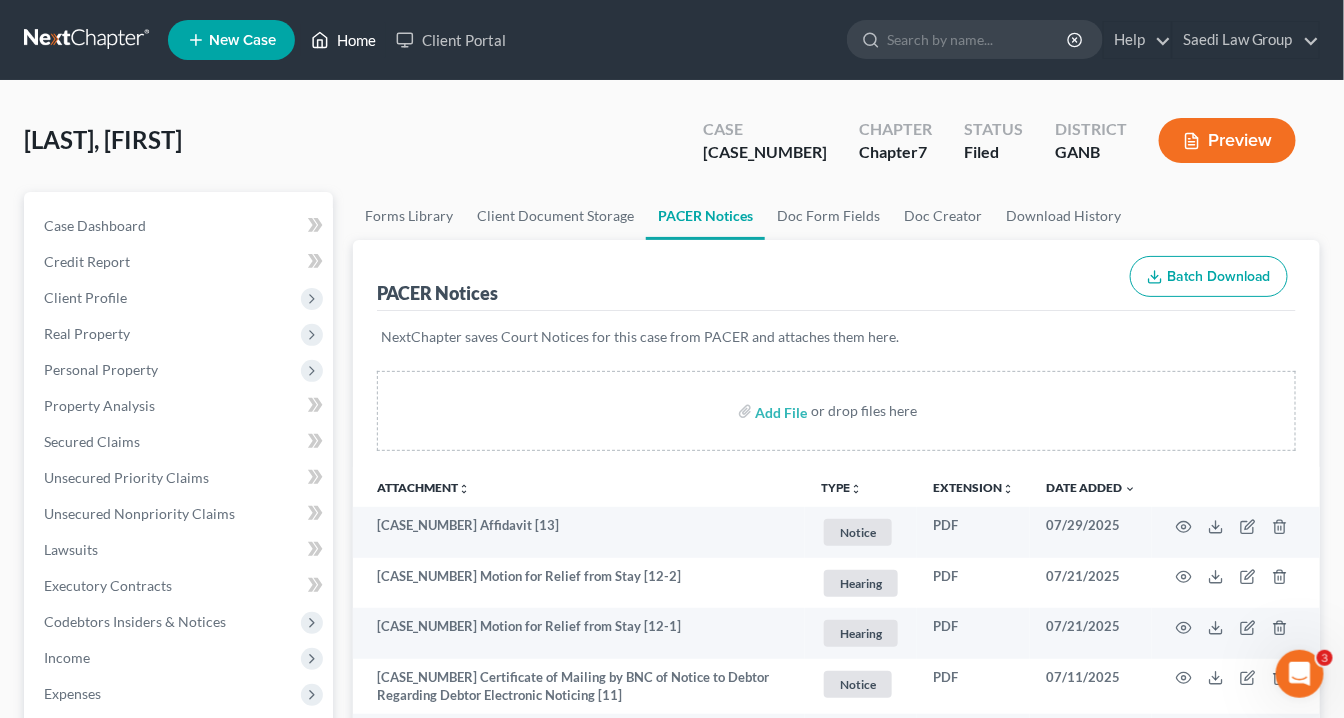 click on "Home" at bounding box center [343, 40] 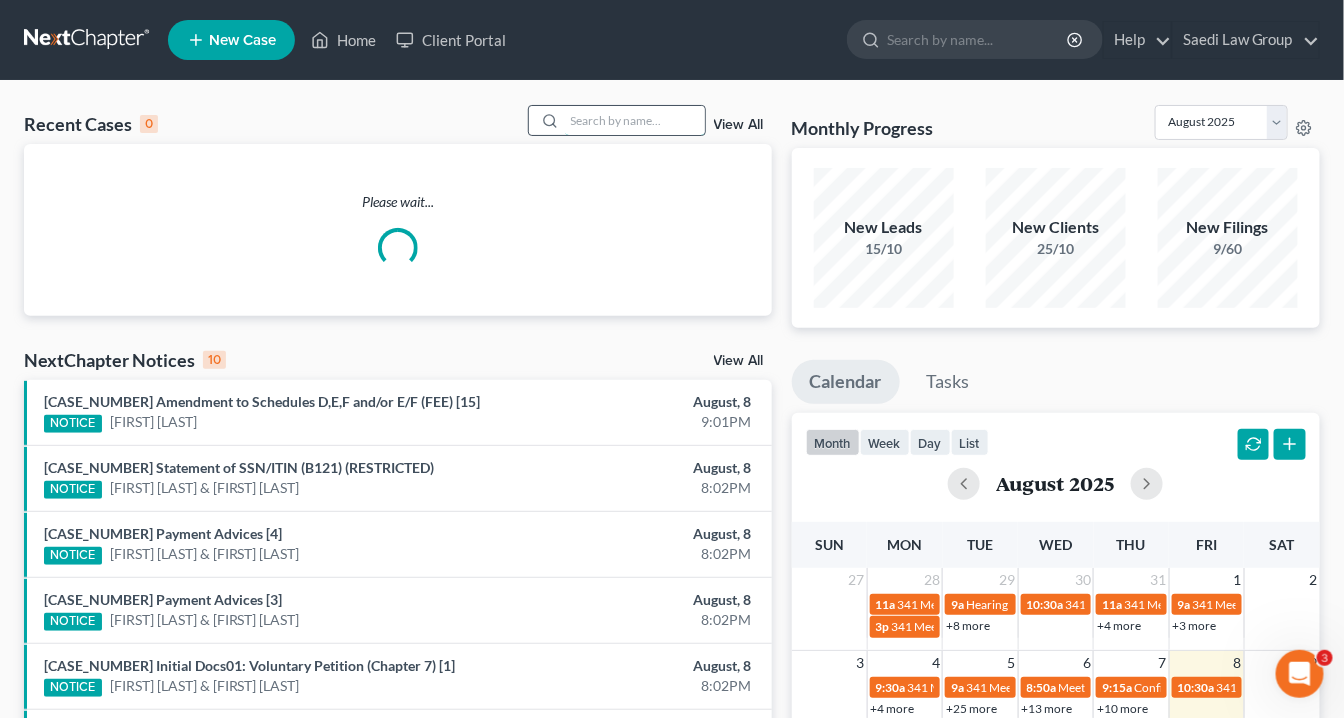 click at bounding box center [635, 120] 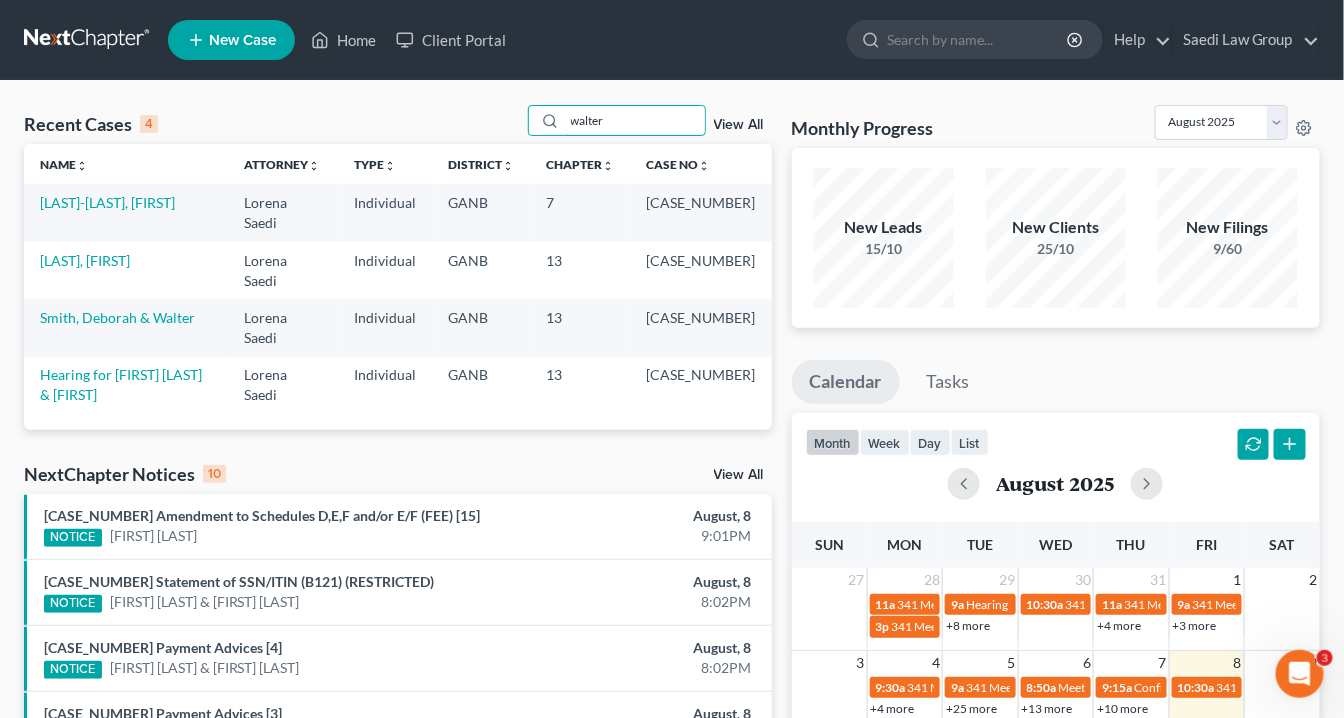 type on "walter" 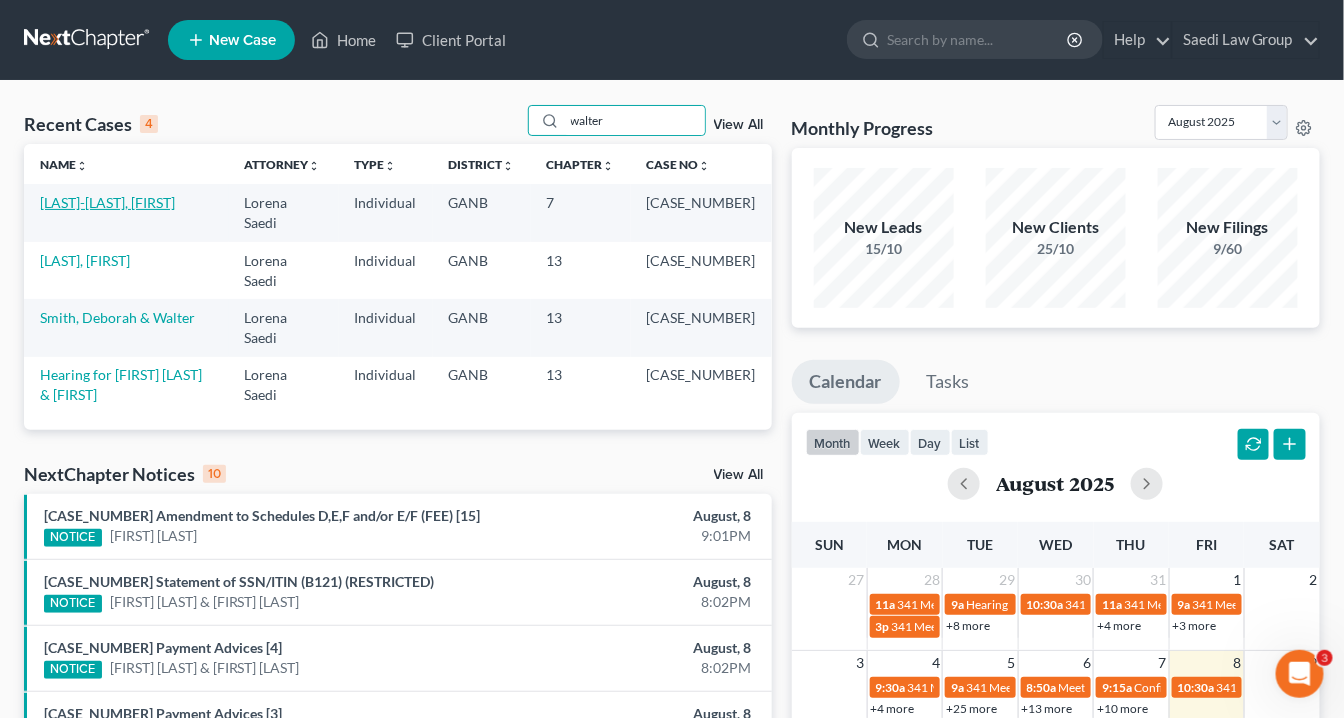 click on "Walters-Swift, LaKeita" at bounding box center [107, 202] 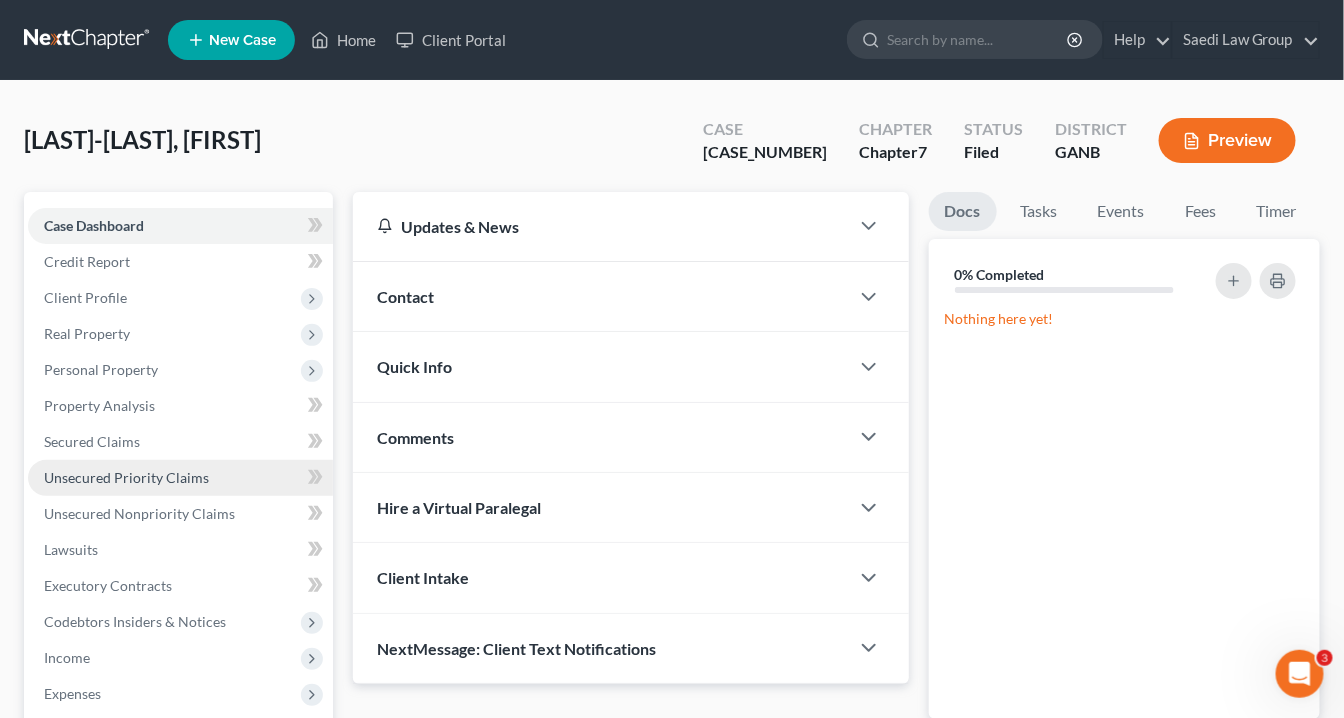 scroll, scrollTop: 160, scrollLeft: 0, axis: vertical 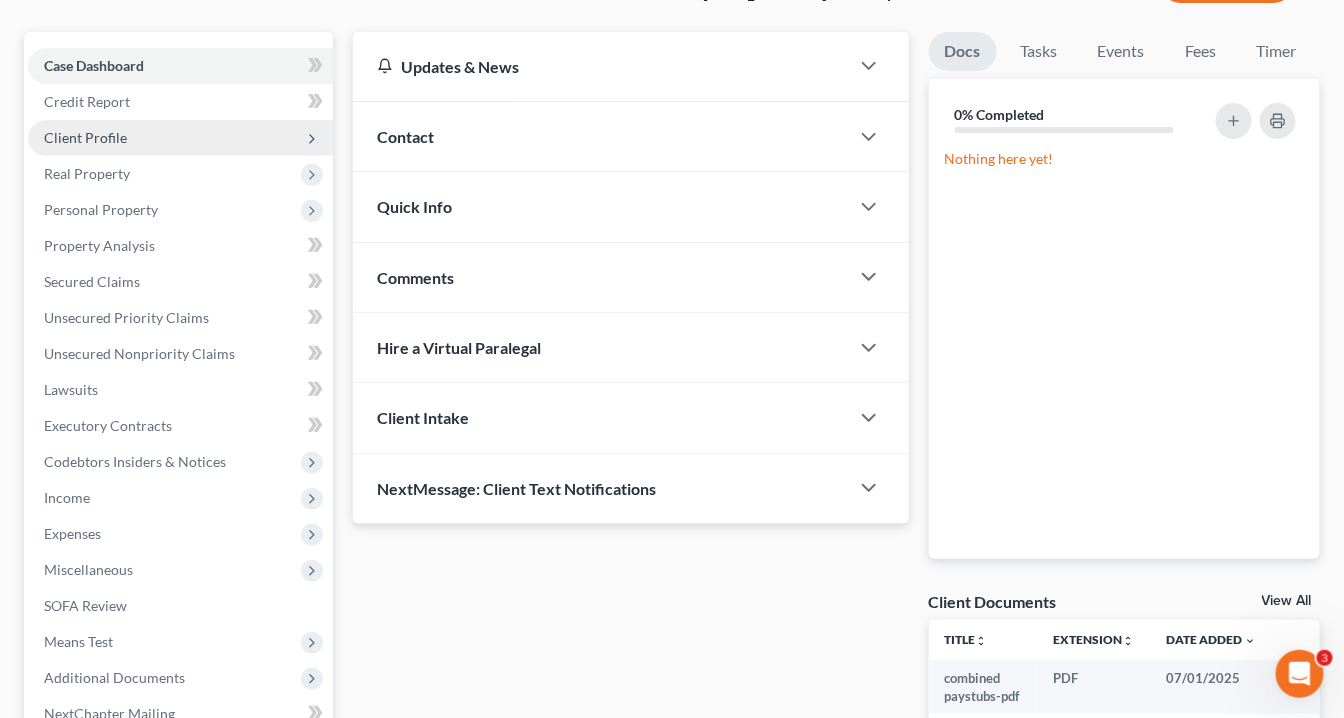 click on "Client Profile" at bounding box center (85, 137) 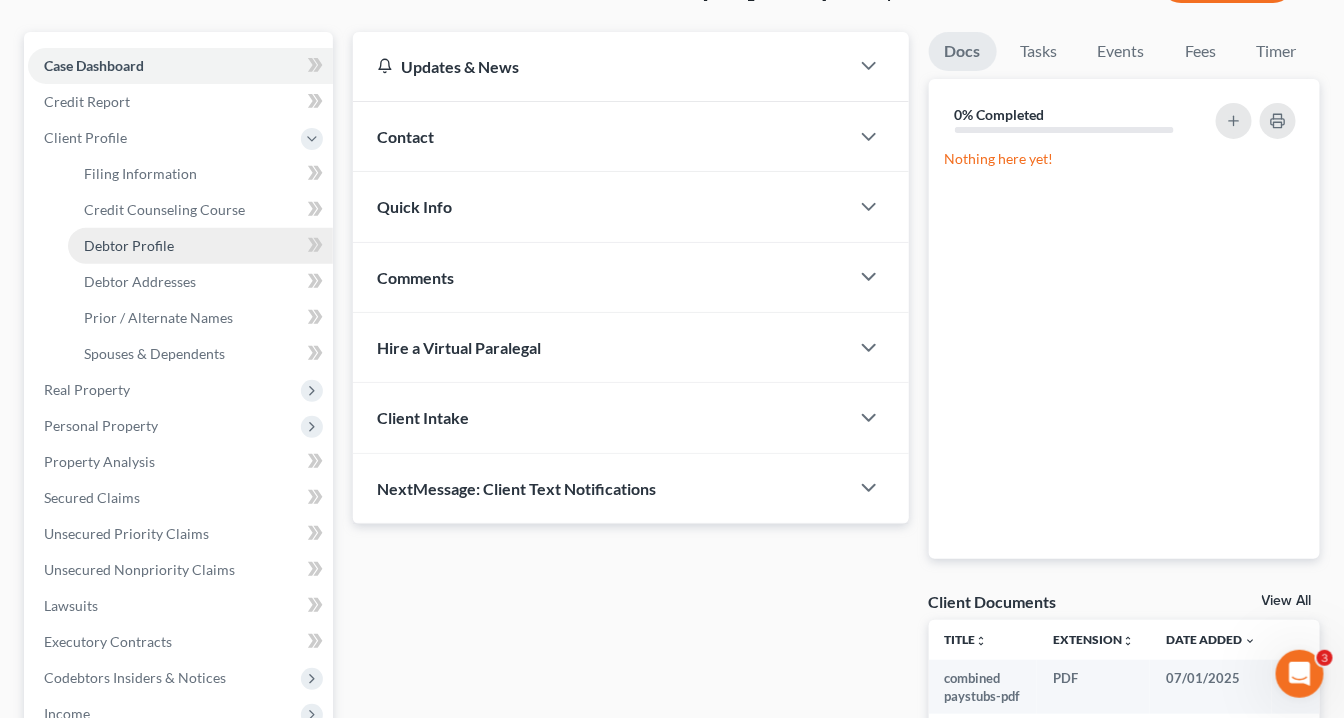 click on "Debtor Profile" at bounding box center (129, 245) 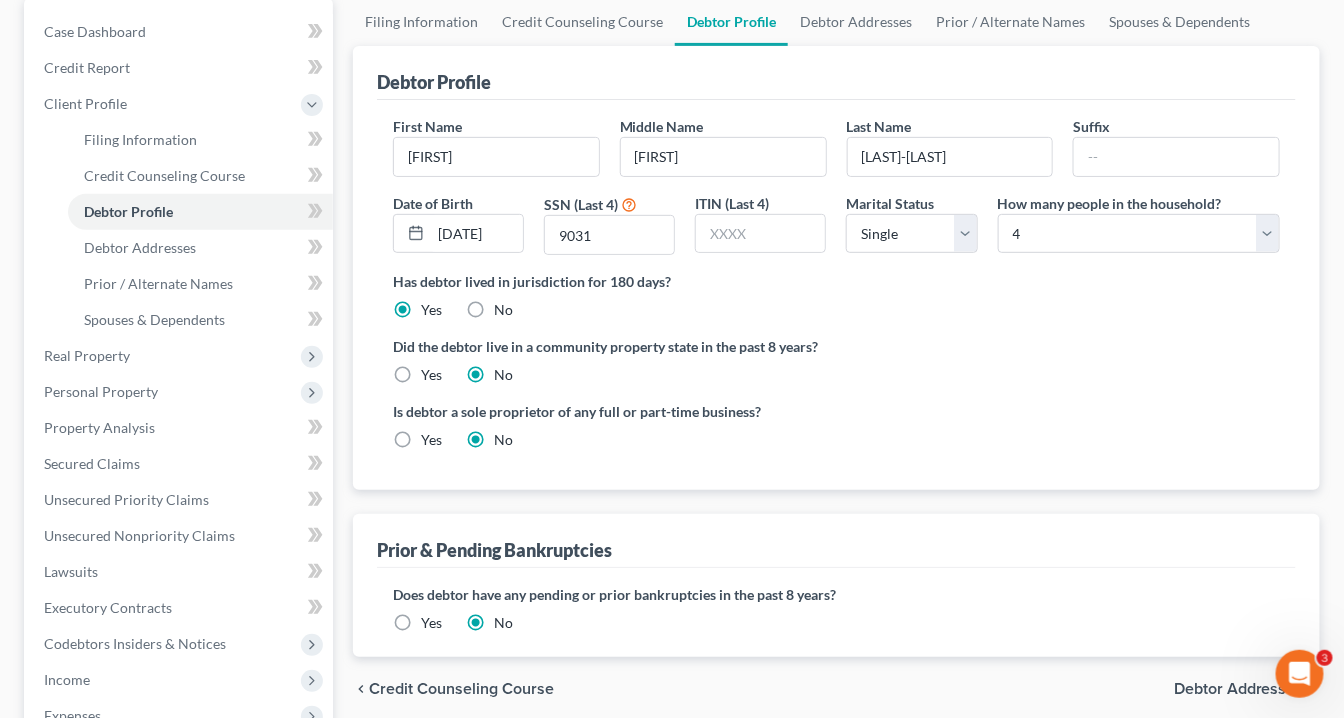 scroll, scrollTop: 160, scrollLeft: 0, axis: vertical 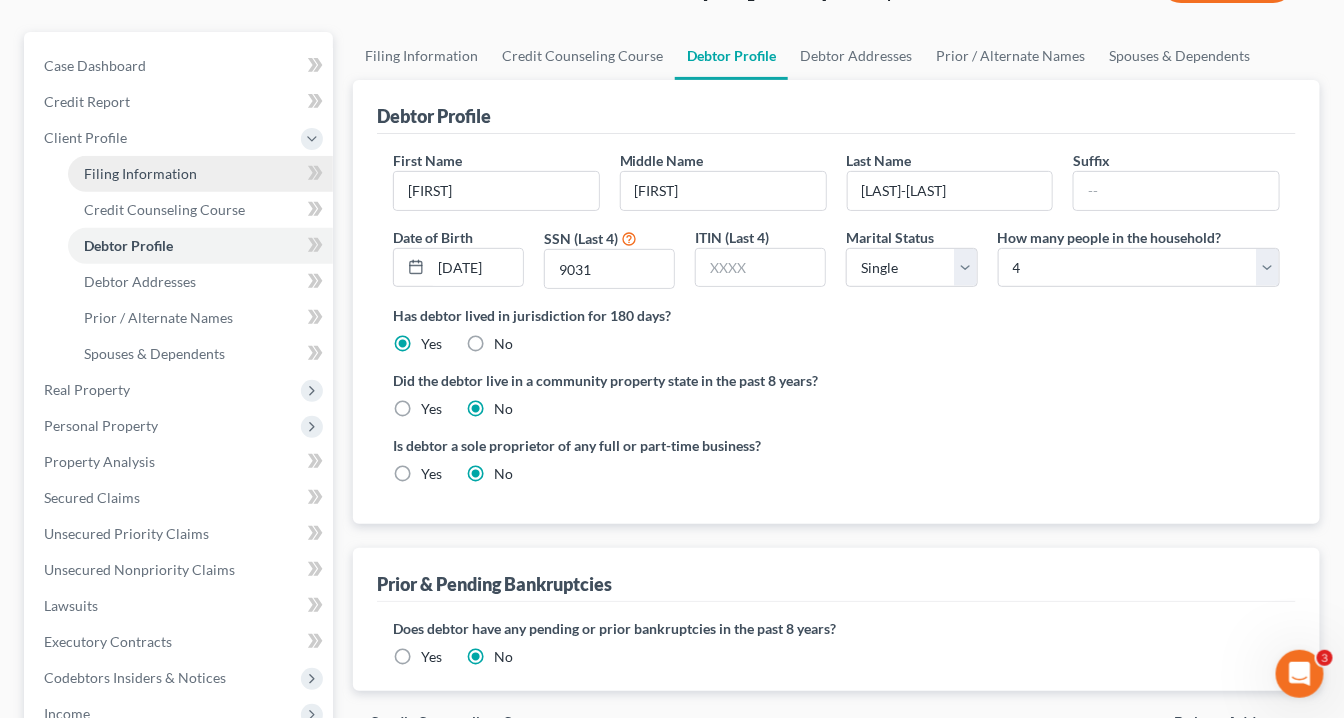 click on "Filing Information" at bounding box center [140, 173] 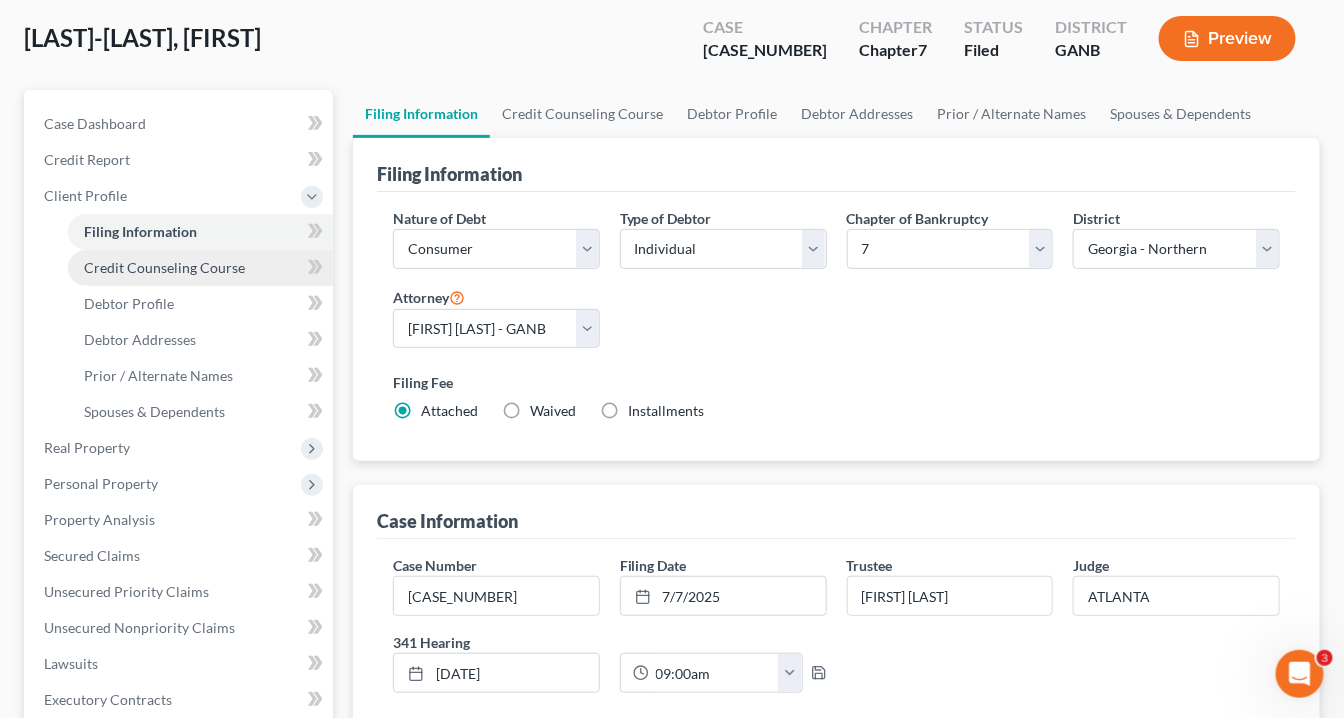 scroll, scrollTop: 160, scrollLeft: 0, axis: vertical 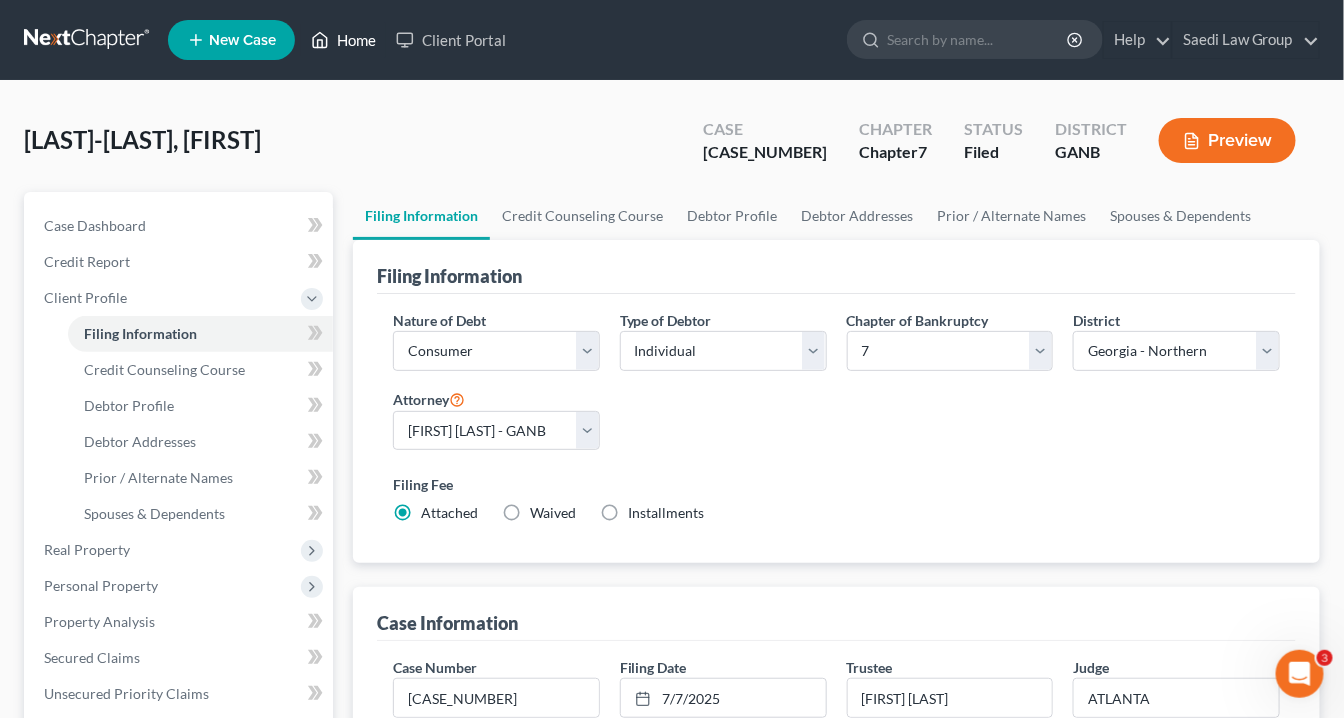click on "Home" at bounding box center [343, 40] 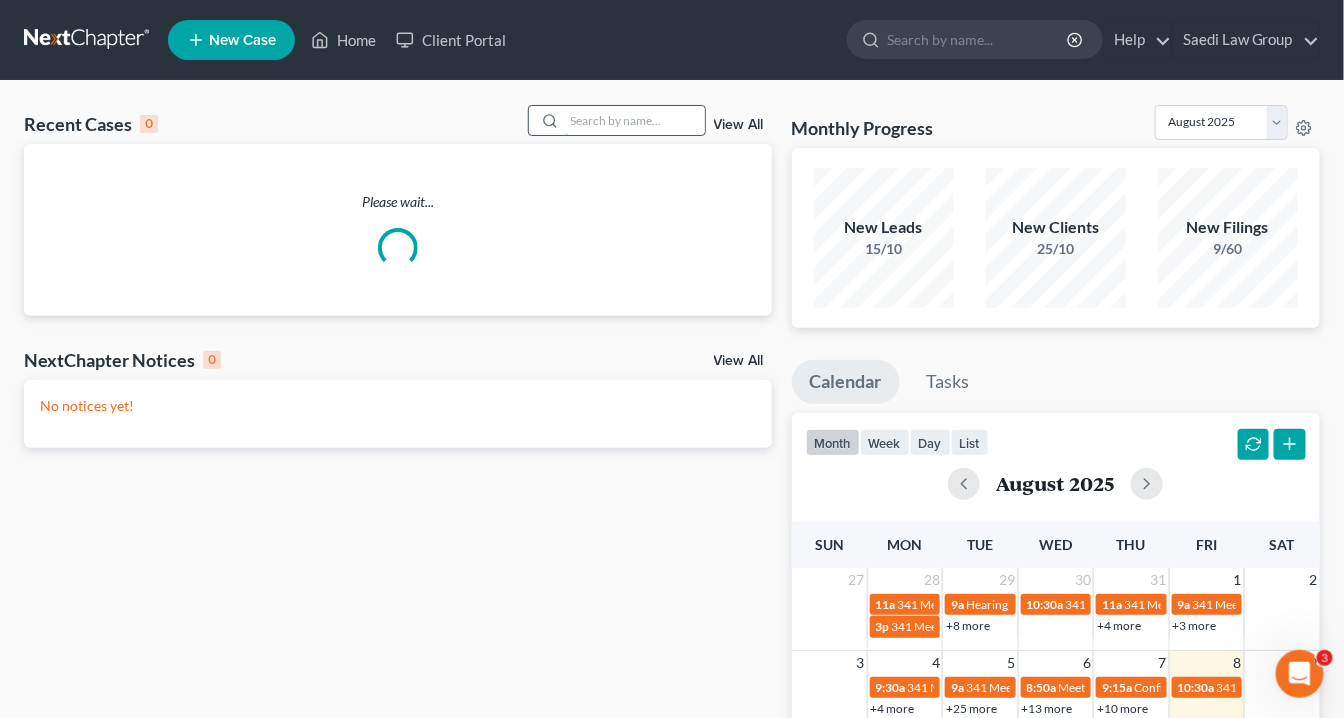 click at bounding box center [635, 120] 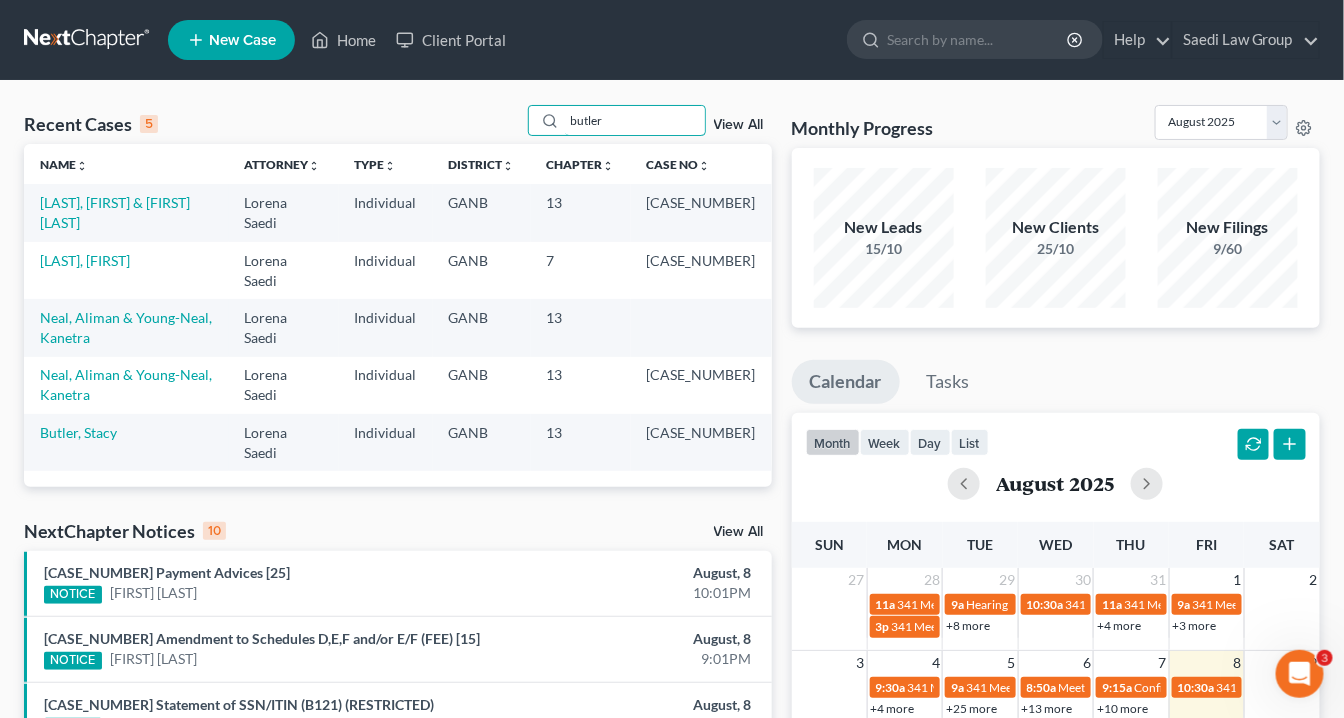 type on "butler" 